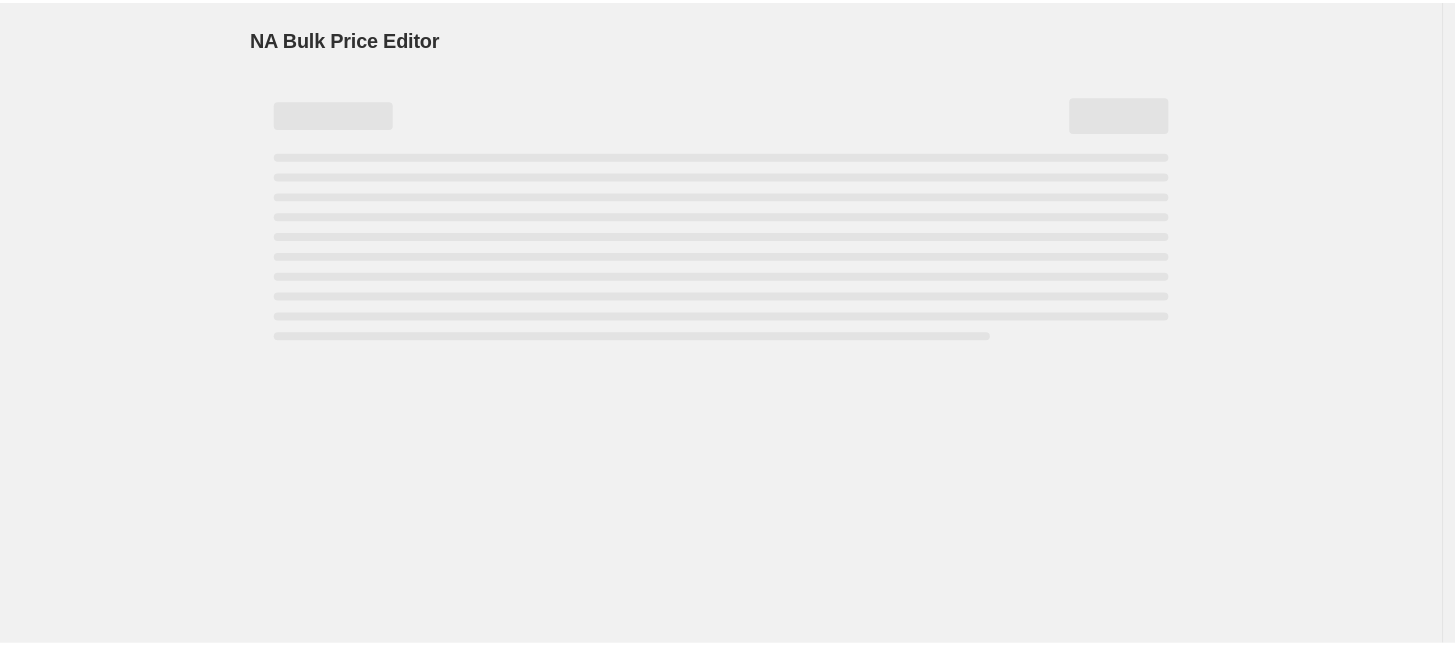 scroll, scrollTop: 0, scrollLeft: 0, axis: both 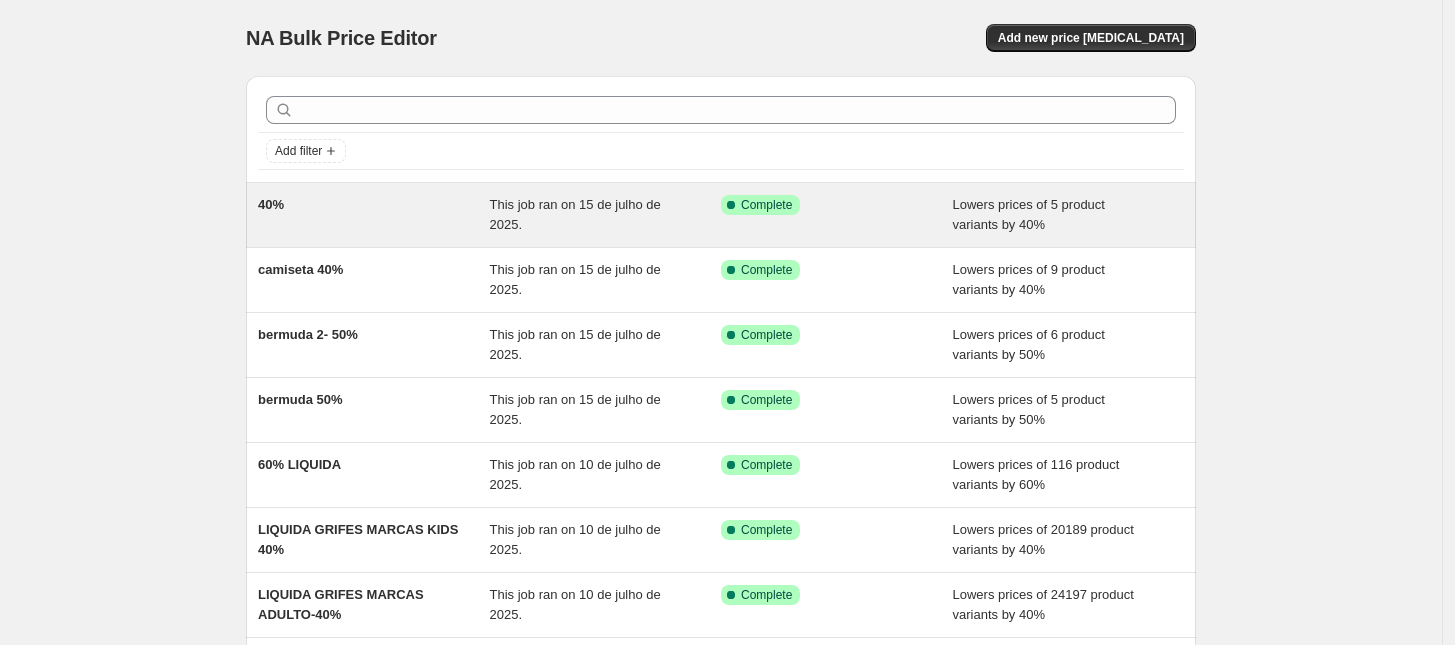 click on "Success Complete Complete" at bounding box center [837, 215] 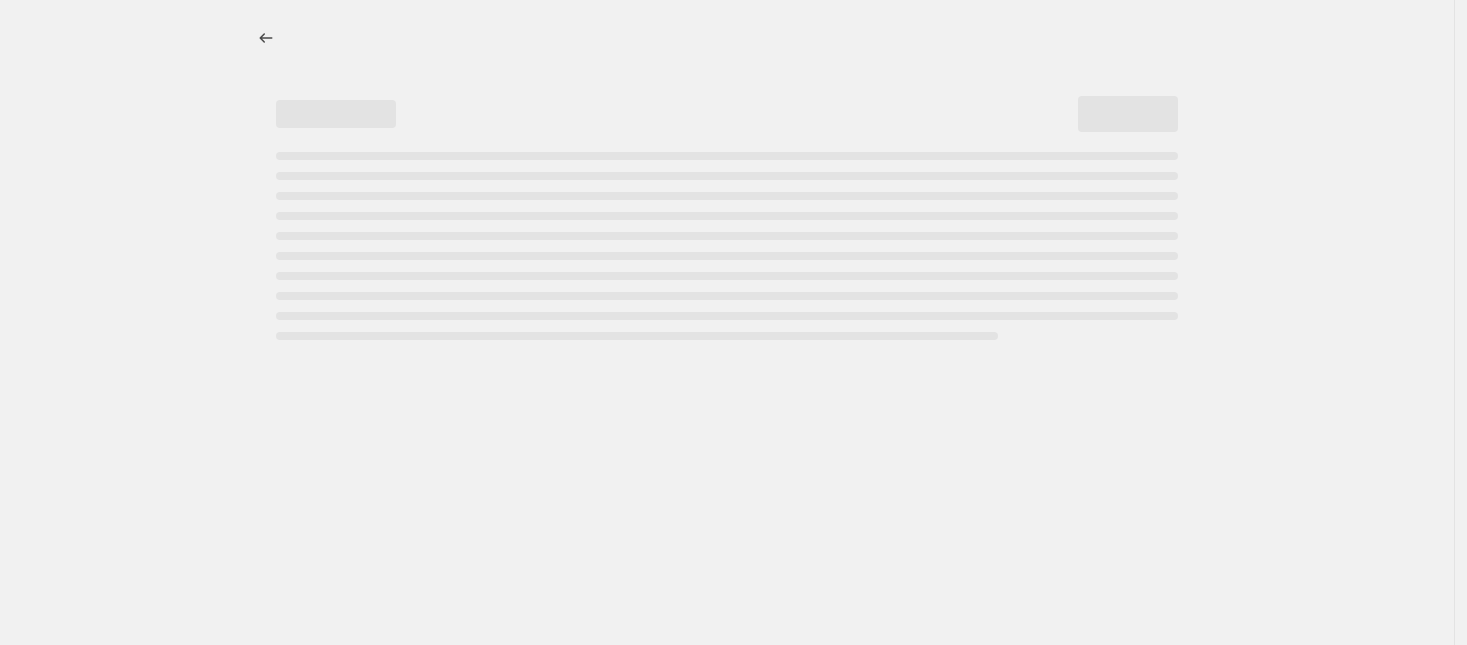 select on "percentage" 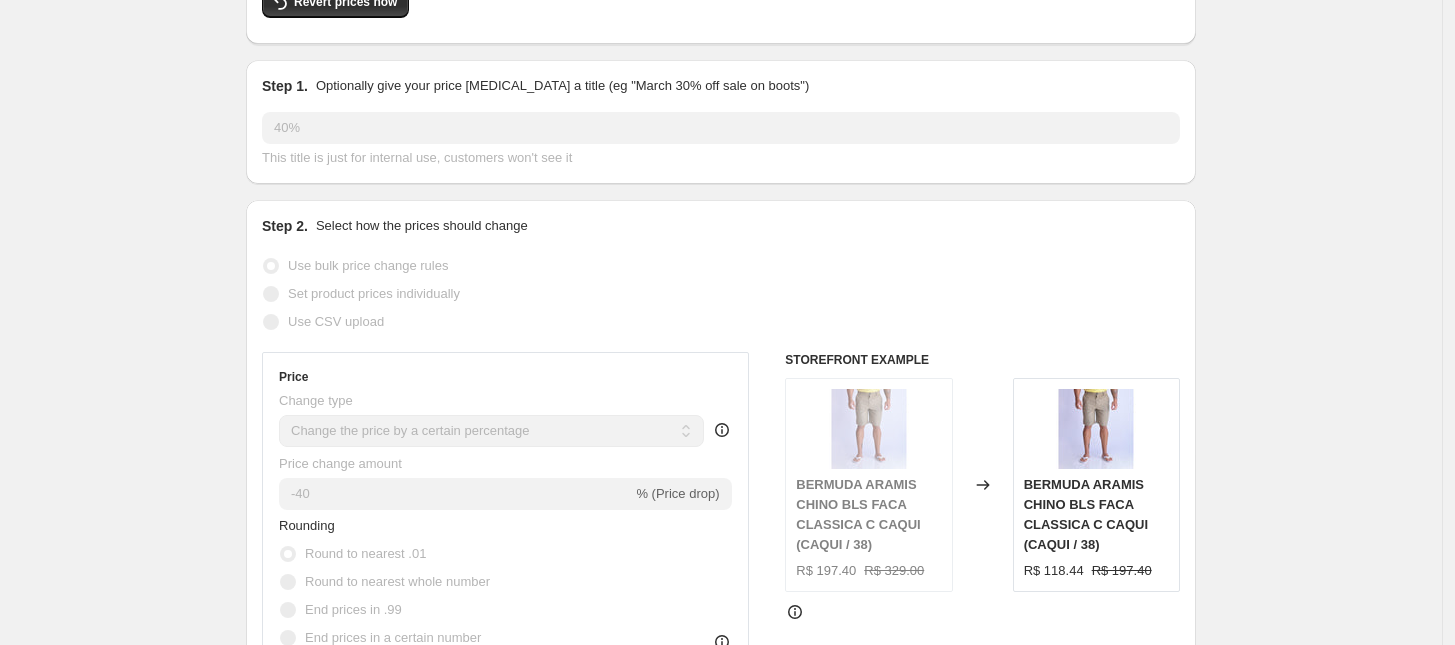 scroll, scrollTop: 125, scrollLeft: 0, axis: vertical 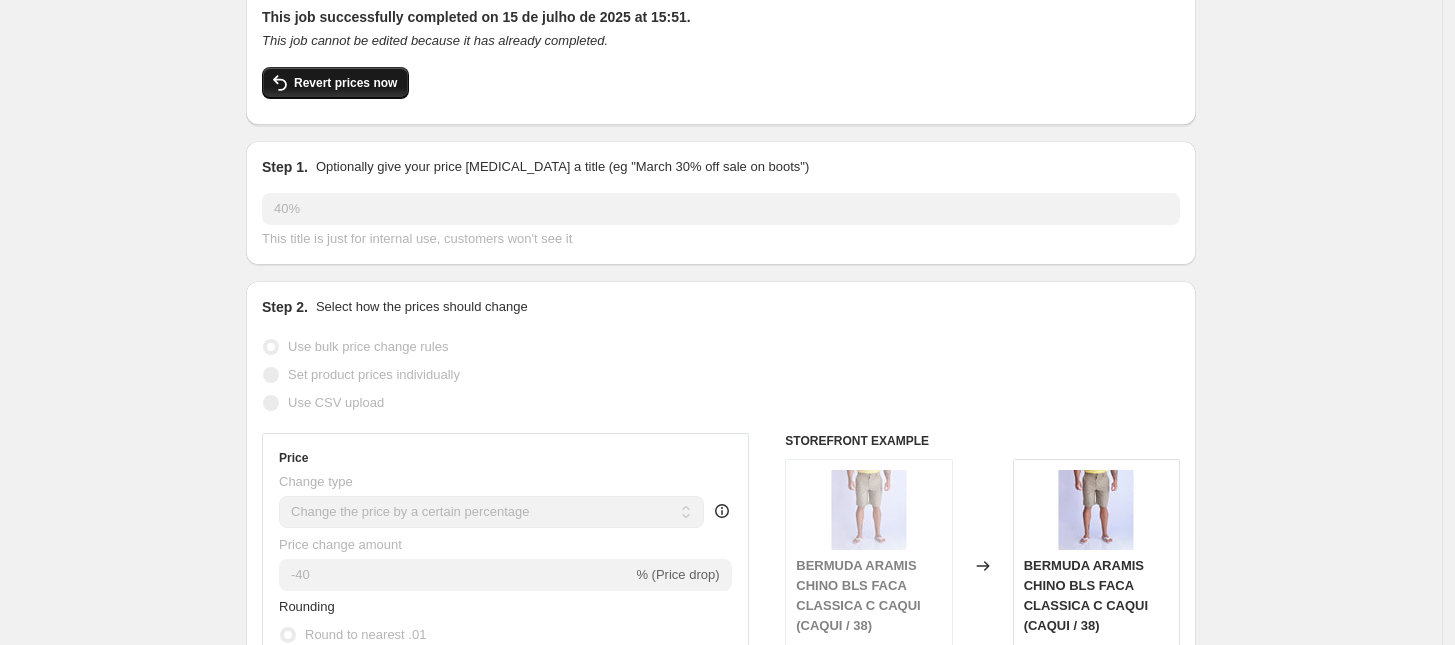 click on "Revert prices now" at bounding box center (345, 83) 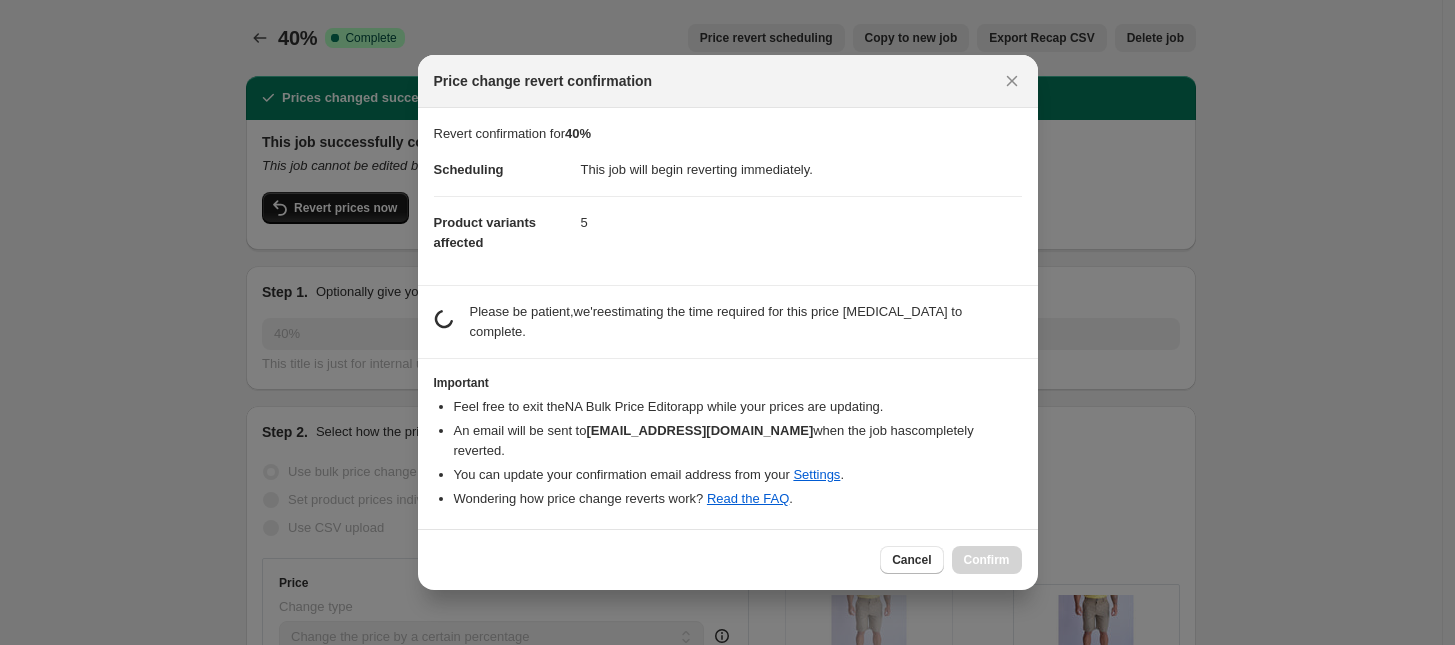 scroll, scrollTop: 0, scrollLeft: 0, axis: both 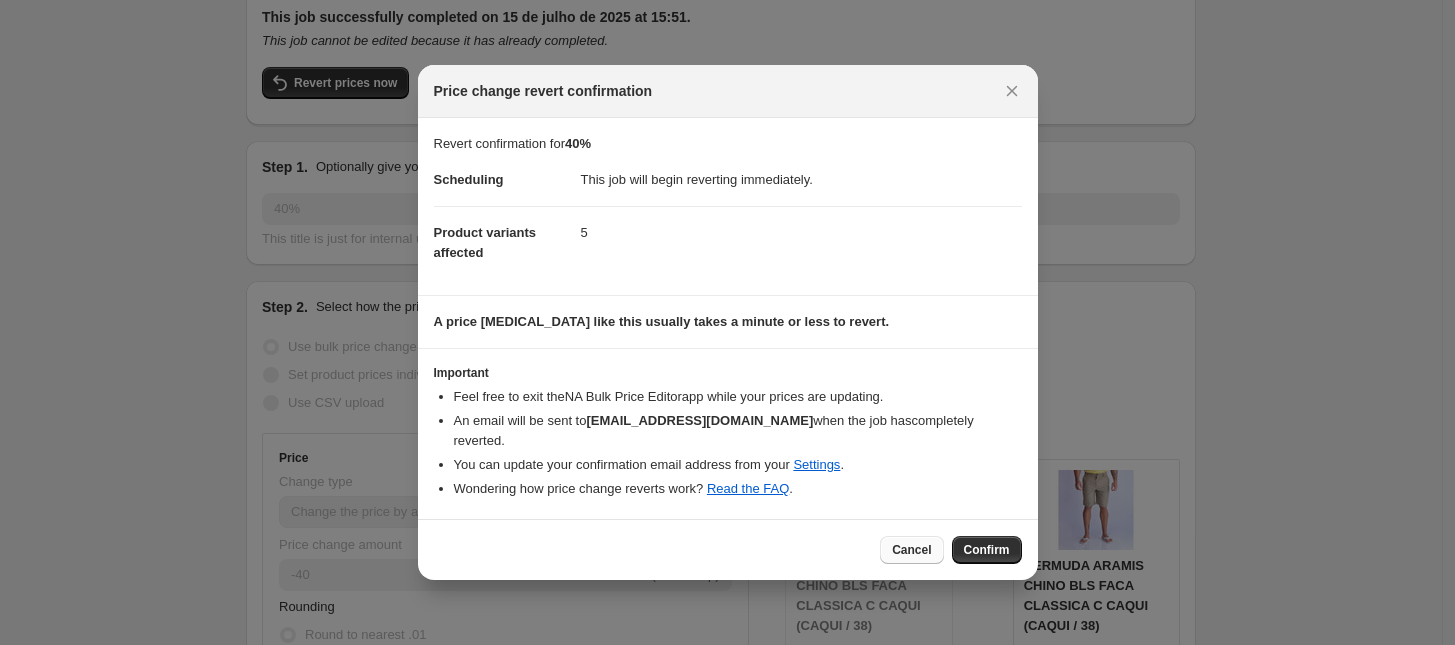 click on "Cancel" at bounding box center (911, 550) 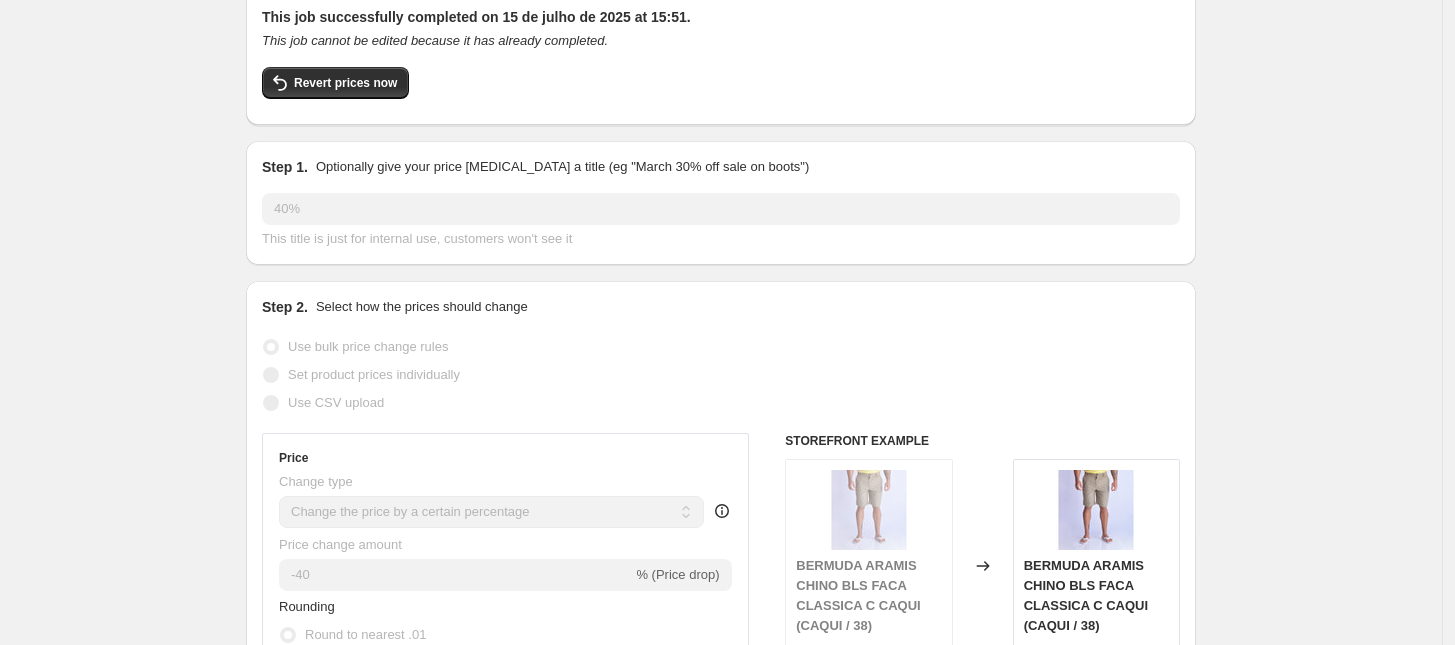 scroll, scrollTop: 0, scrollLeft: 0, axis: both 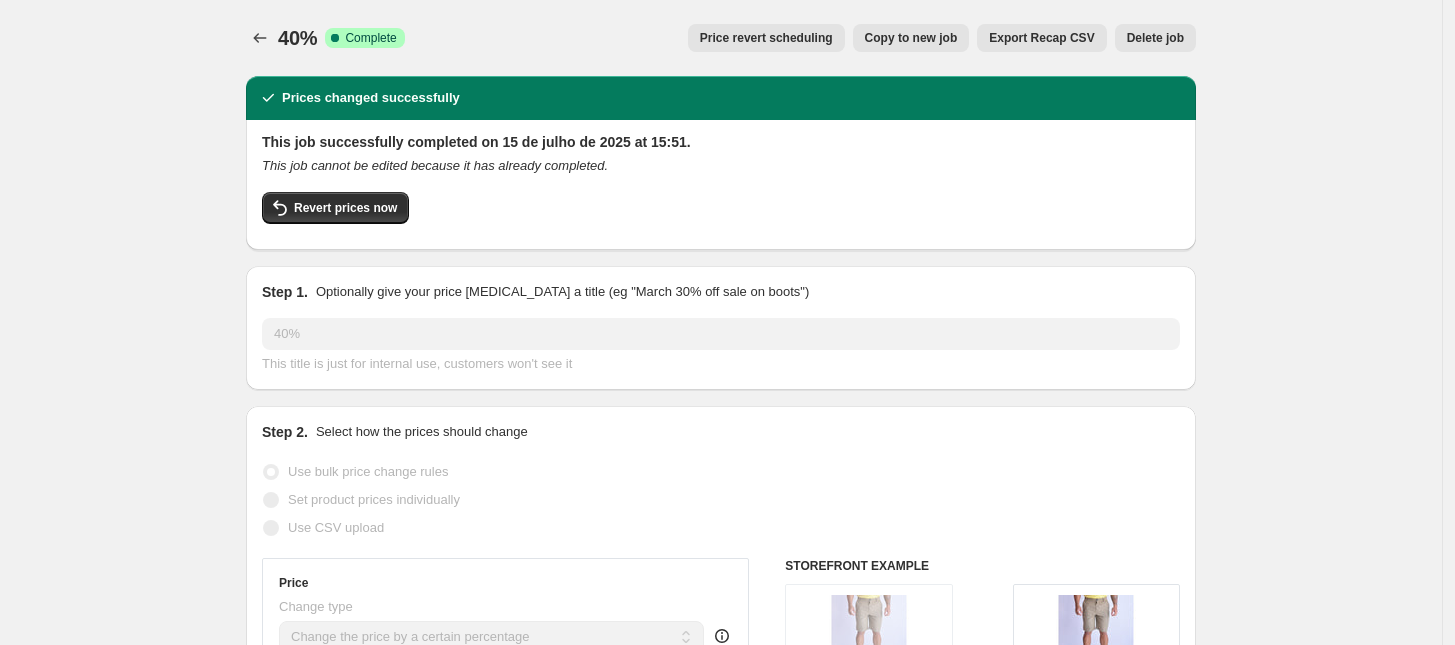 click on "40%. This page is ready 40% Success Complete Complete Price revert scheduling Copy to new job Export Recap CSV Delete job More actions Price revert scheduling Copy to new job Export Recap CSV Delete job Prices changed successfully This job successfully completed on 15 de julho de 2025 at 15:51. This job cannot be edited because it has already completed. Revert prices now Step 1. Optionally give your price [MEDICAL_DATA] a title (eg "March 30% off sale on boots") 40% This title is just for internal use, customers won't see it Step 2. Select how the prices should change Use bulk price change rules Set product prices individually Use CSV upload Price Change type Change the price to a certain amount Change the price by a certain amount Change the price by a certain percentage Change the price to the current compare at price (price before sale) Change the price by a certain amount relative to the compare at price Change the price by a certain percentage relative to the compare at price Don't change the price -40   FAQ" at bounding box center (721, 1207) 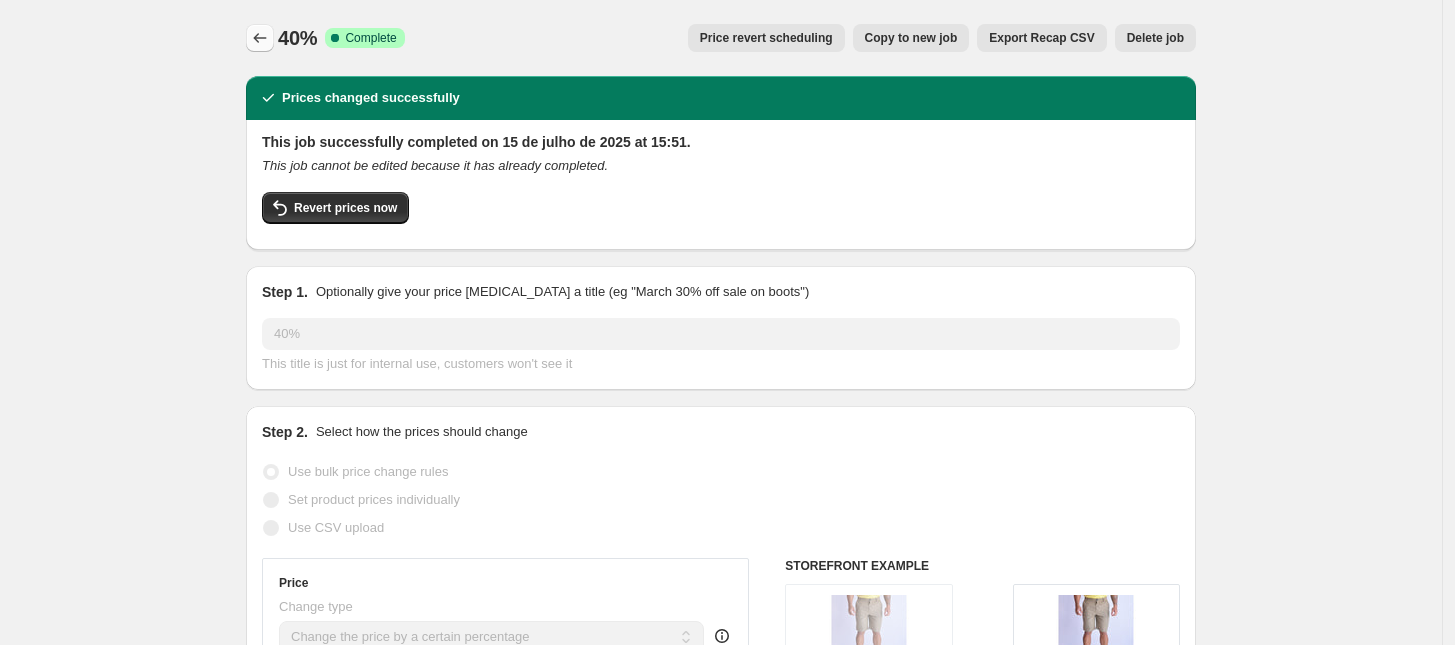 click 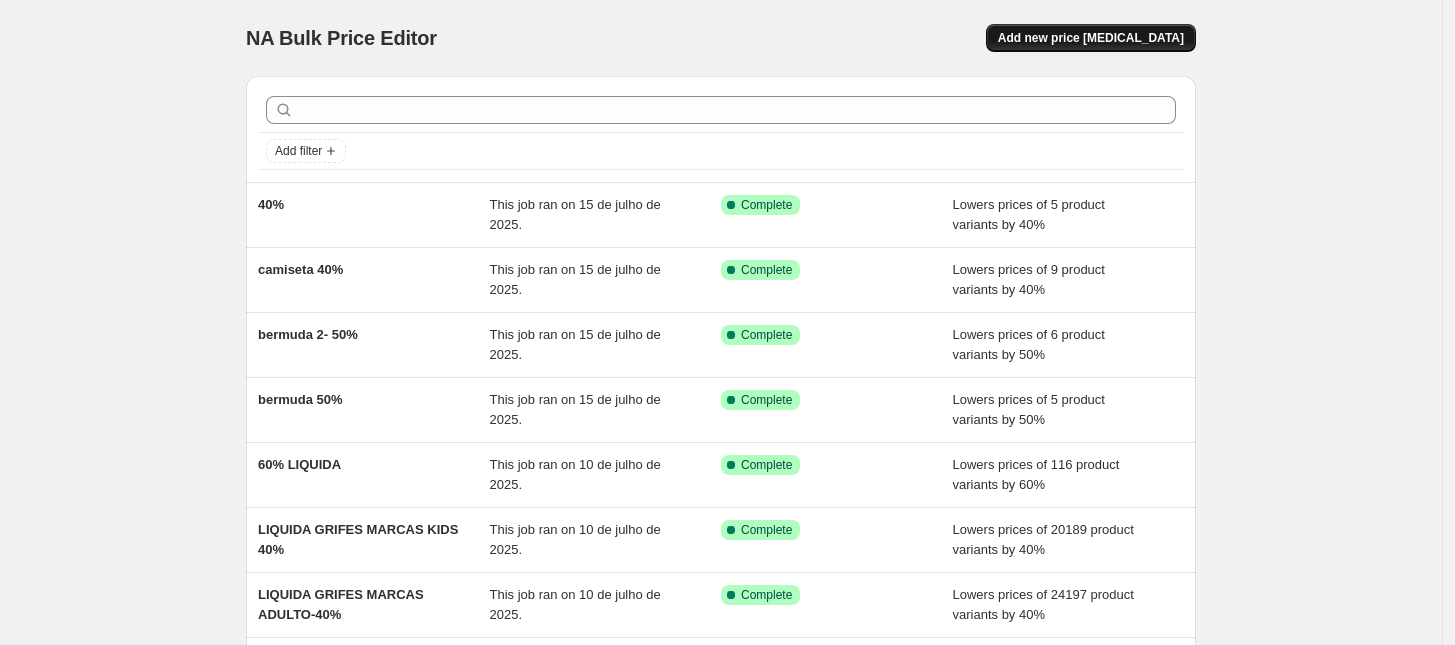 click on "Add new price [MEDICAL_DATA]" at bounding box center (1091, 38) 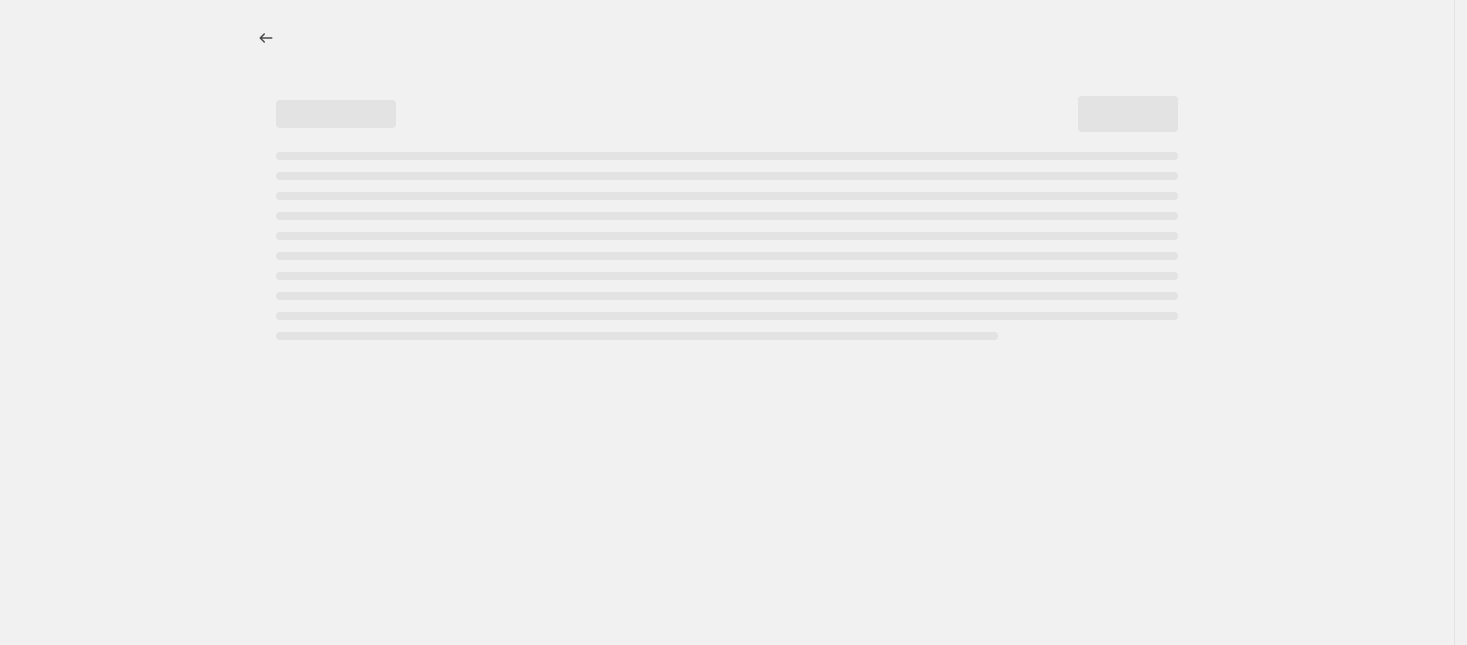 select on "percentage" 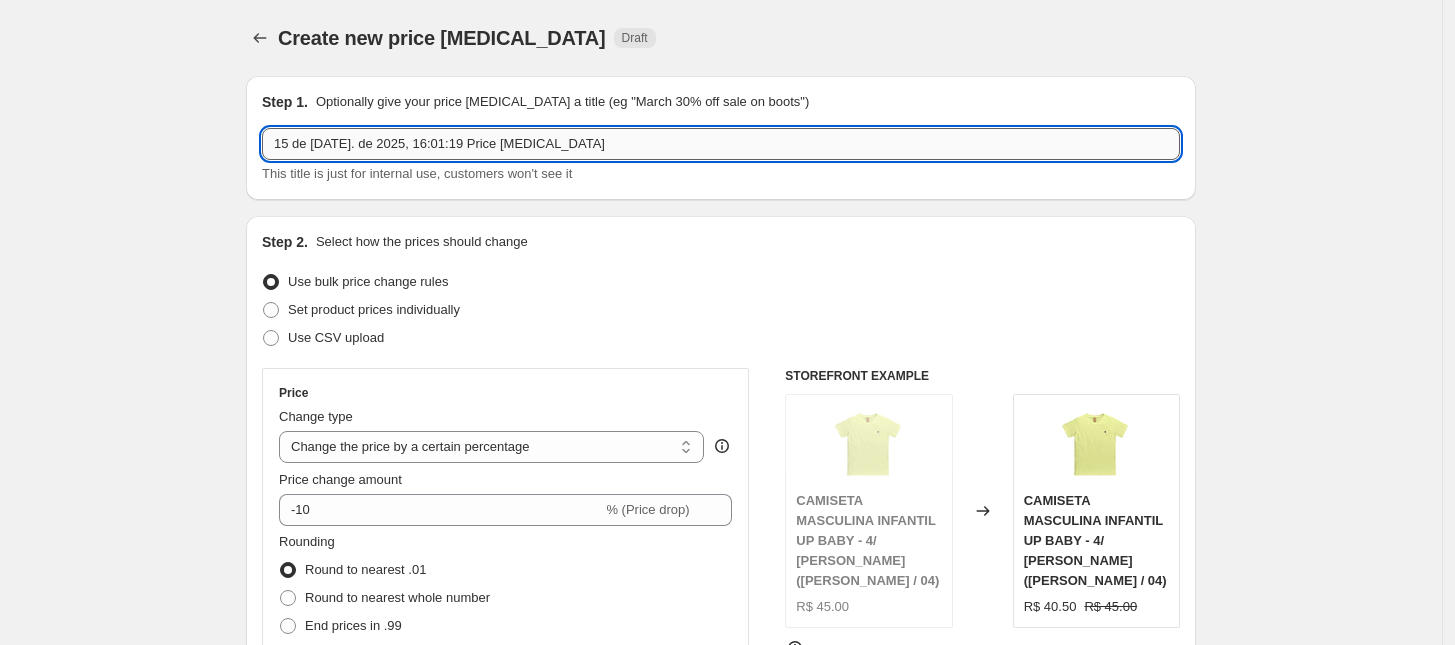 click on "15 de [DATE]. de 2025, 16:01:19 Price [MEDICAL_DATA]" at bounding box center (721, 144) 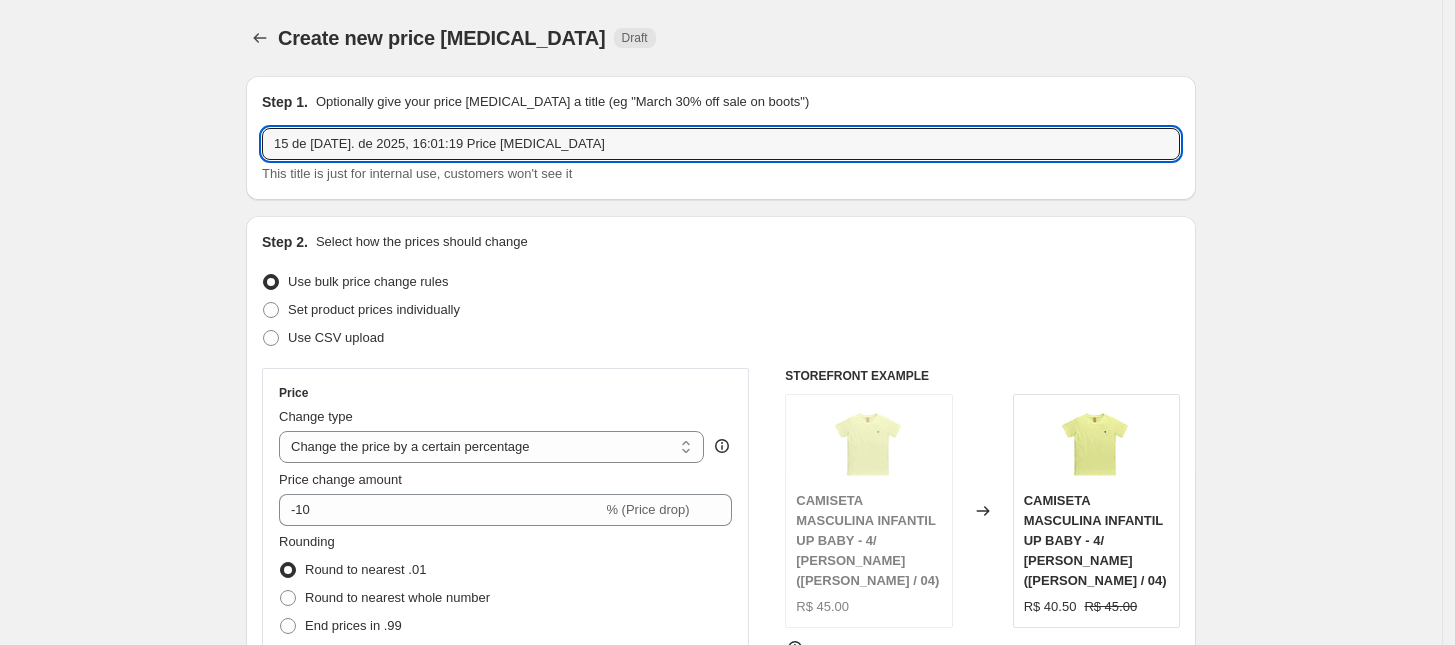 drag, startPoint x: 500, startPoint y: 147, endPoint x: 167, endPoint y: 150, distance: 333.01352 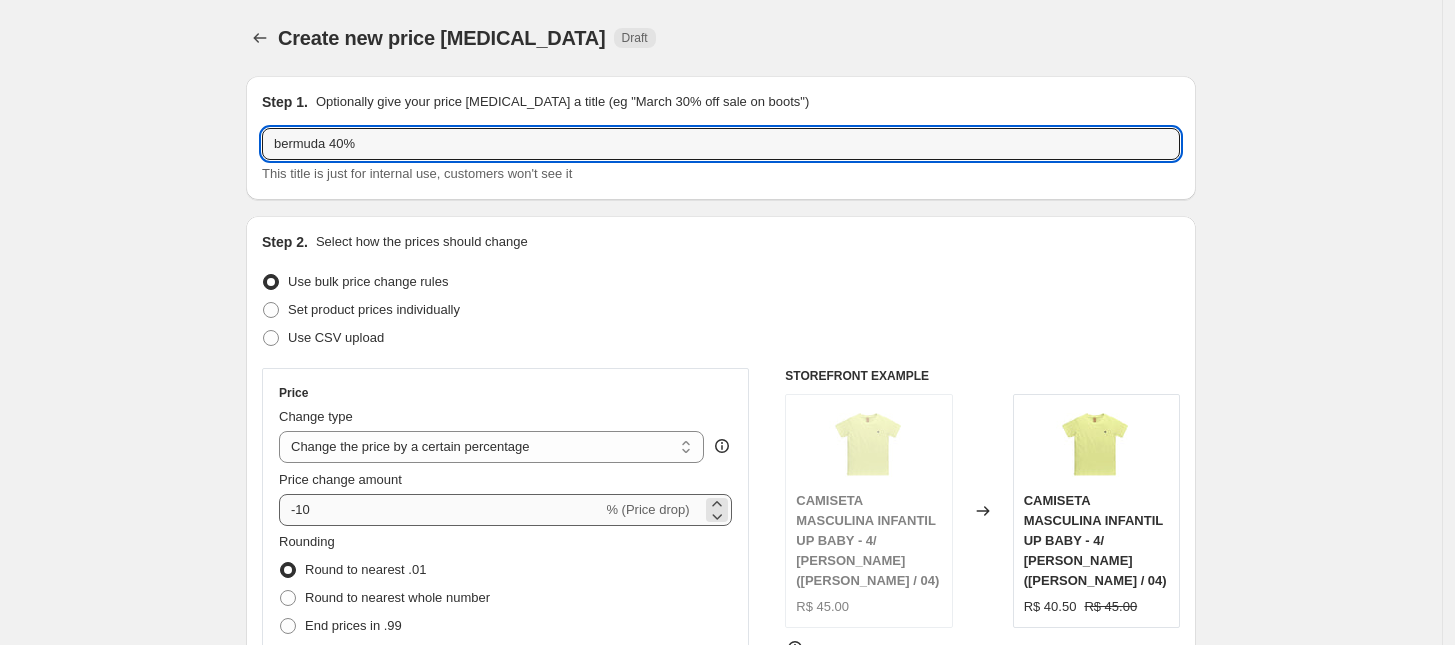 type on "bermuda 40%" 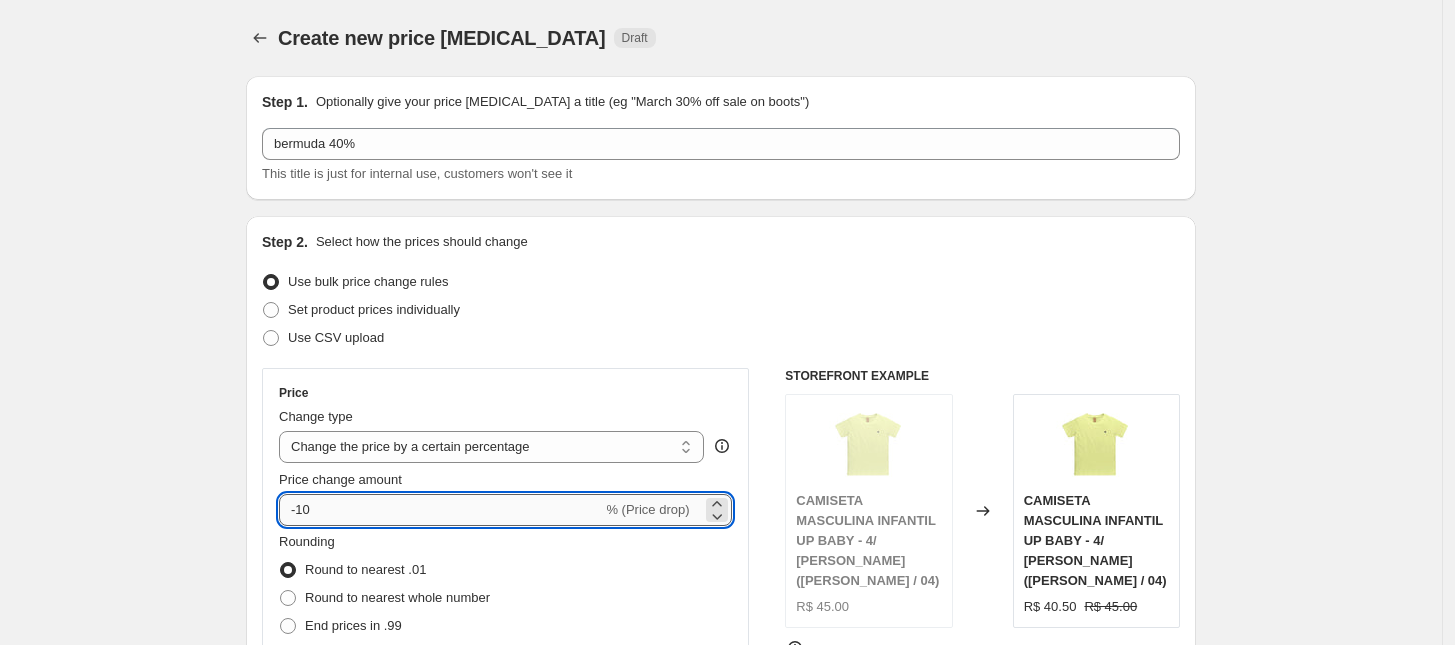 drag, startPoint x: 328, startPoint y: 518, endPoint x: 303, endPoint y: 518, distance: 25 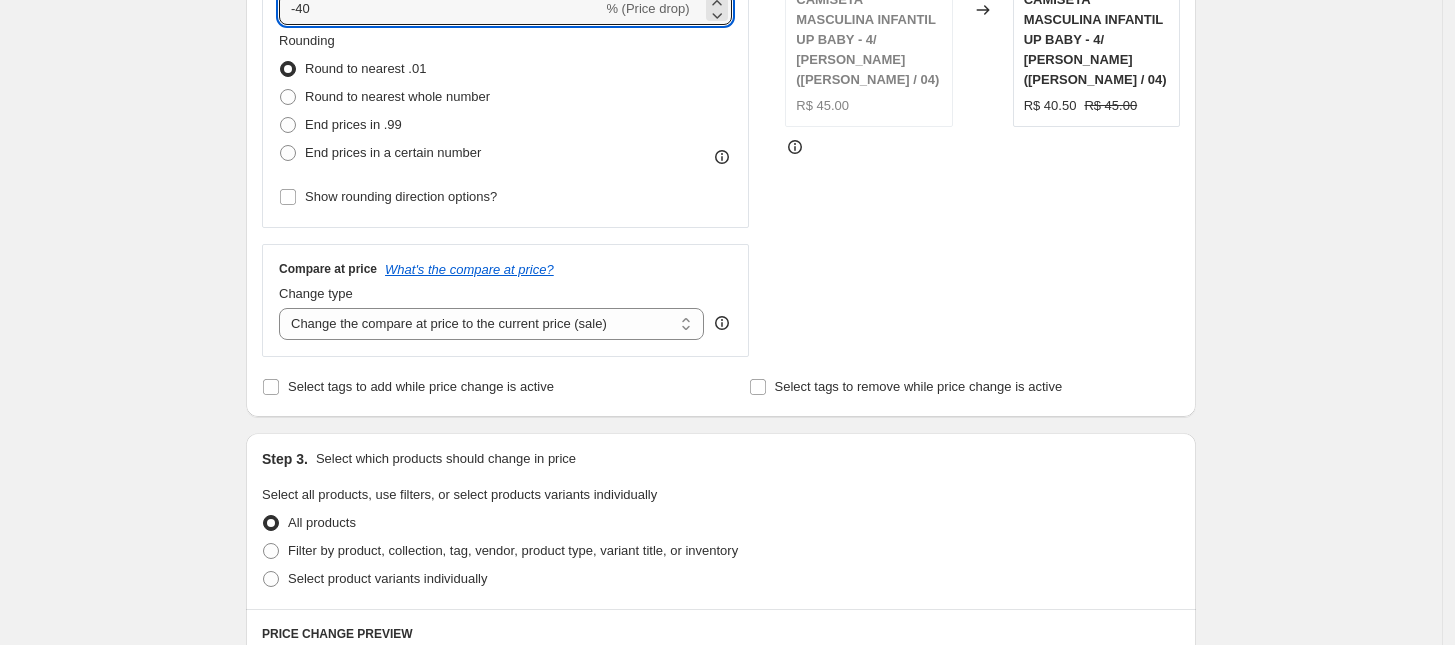 scroll, scrollTop: 500, scrollLeft: 0, axis: vertical 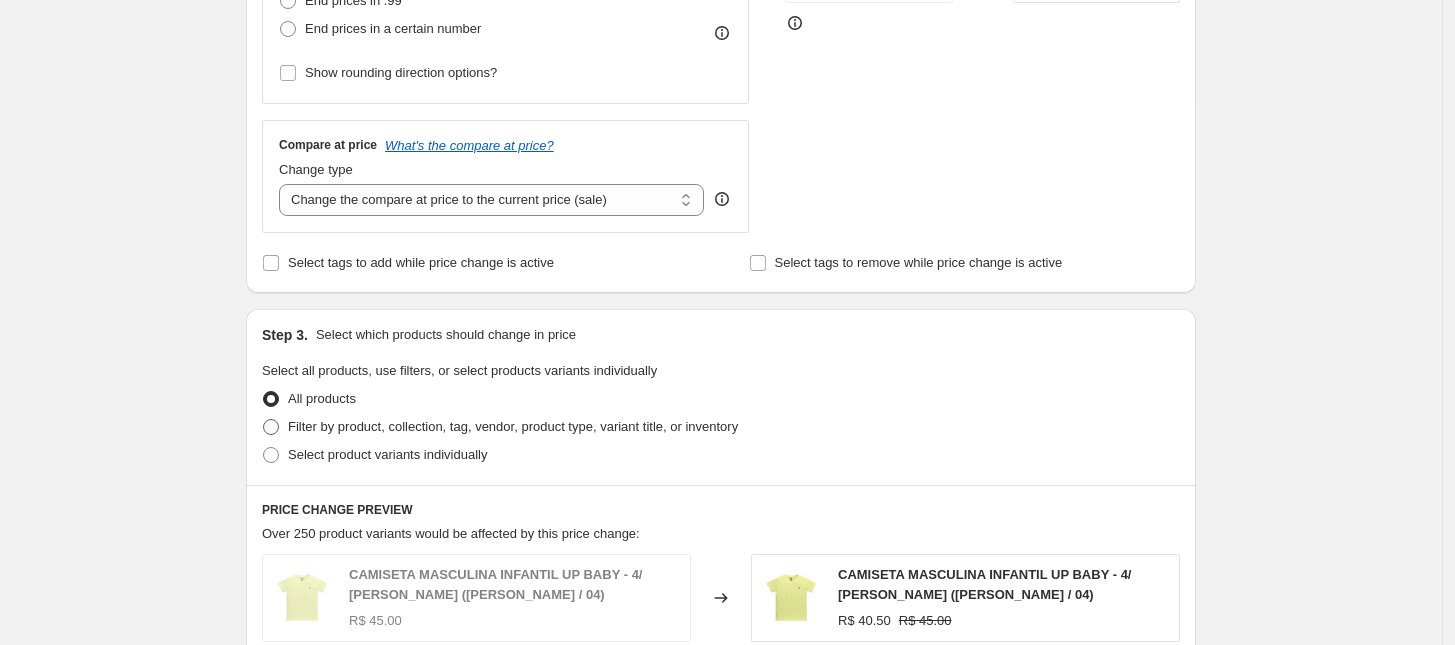 type on "-40" 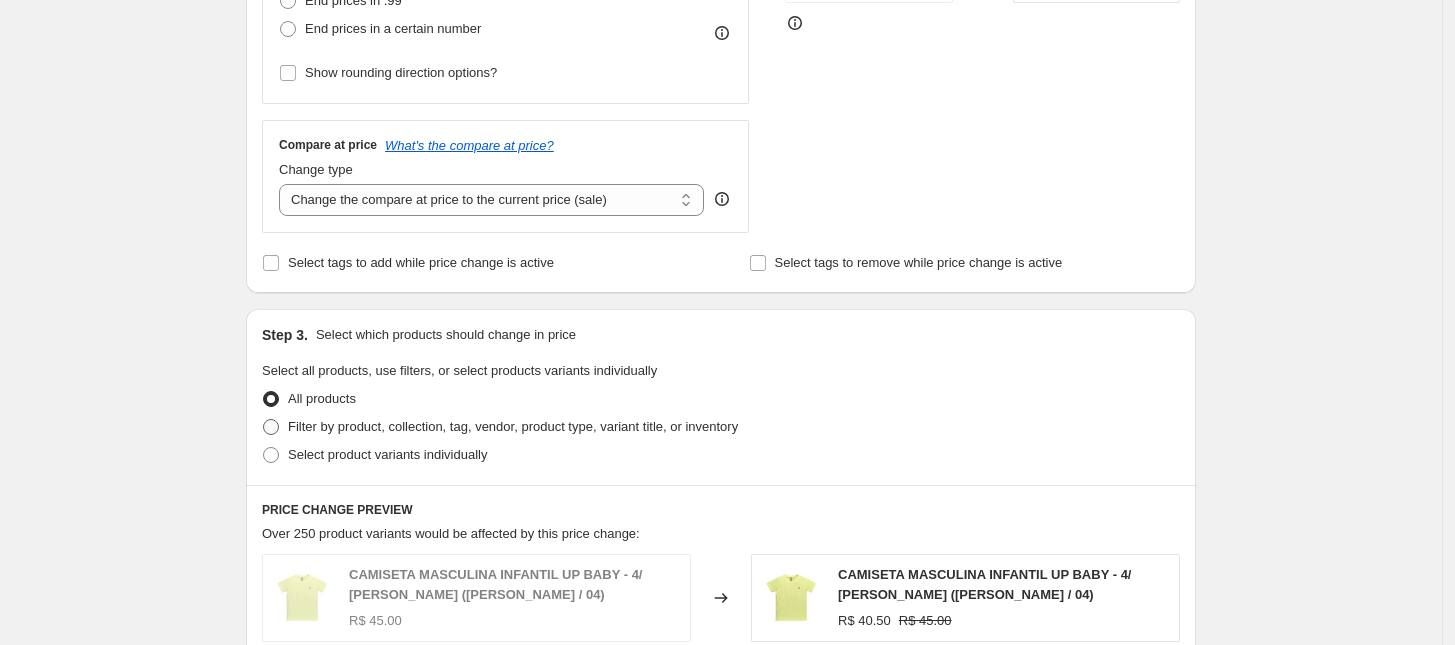 radio on "true" 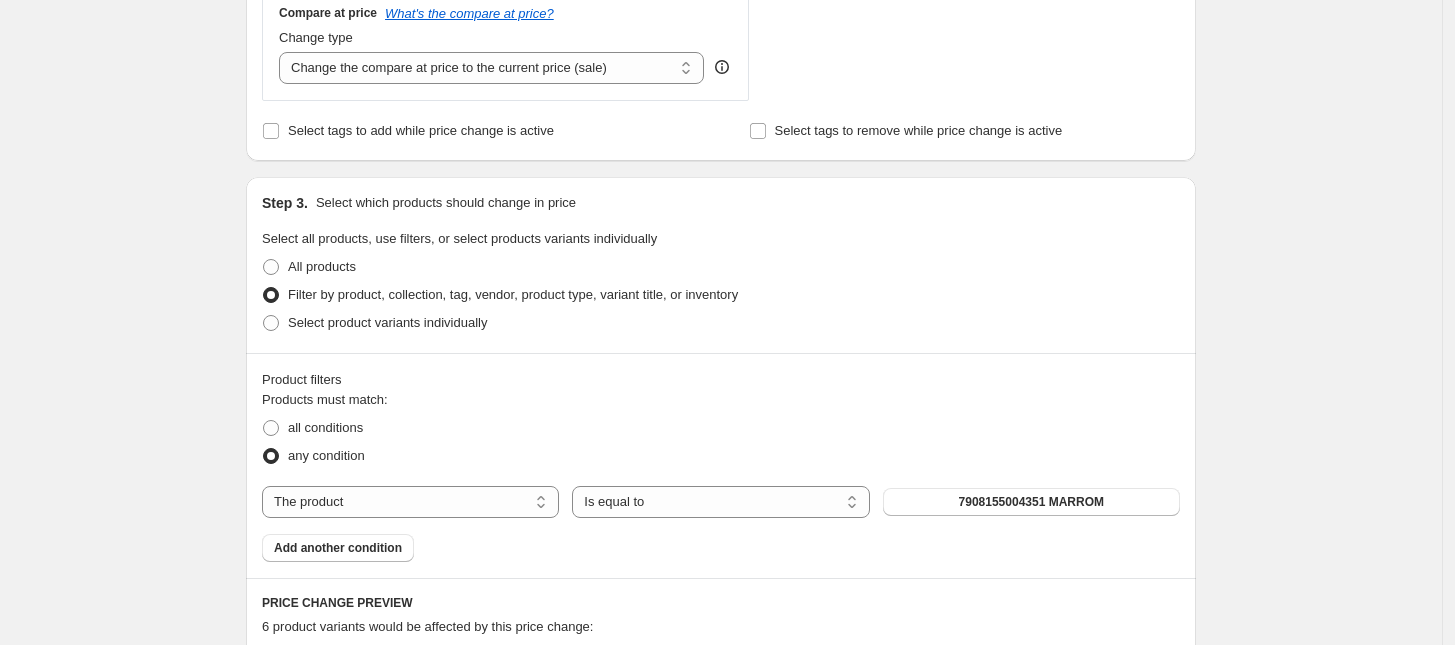 scroll, scrollTop: 1000, scrollLeft: 0, axis: vertical 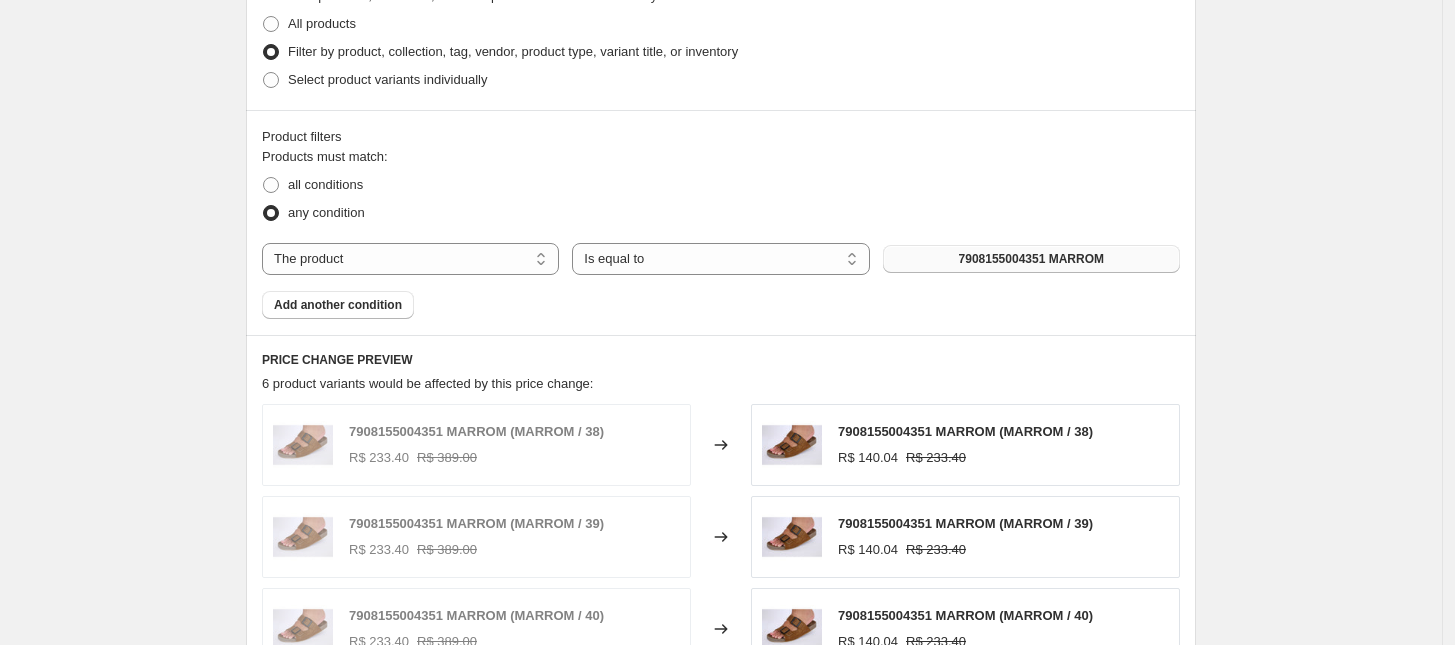 click on "7908155004351 MARROM" at bounding box center [1031, 259] 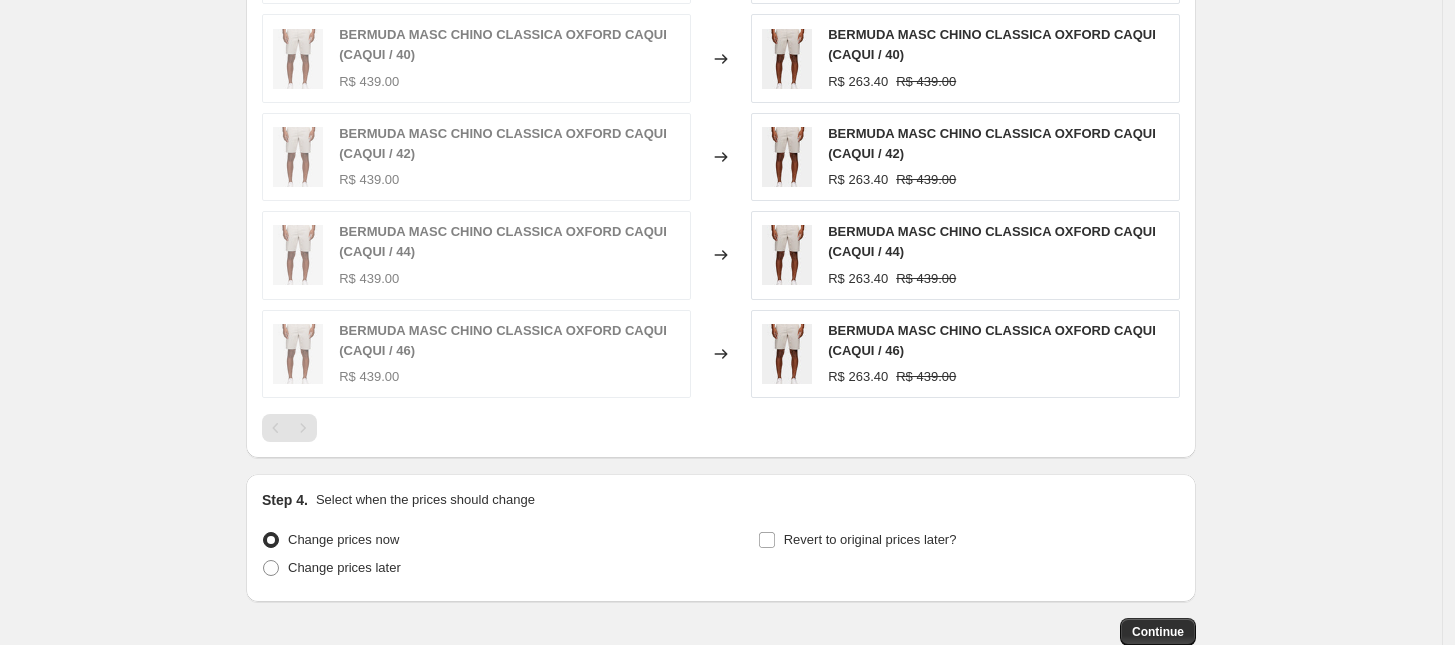 scroll, scrollTop: 1627, scrollLeft: 0, axis: vertical 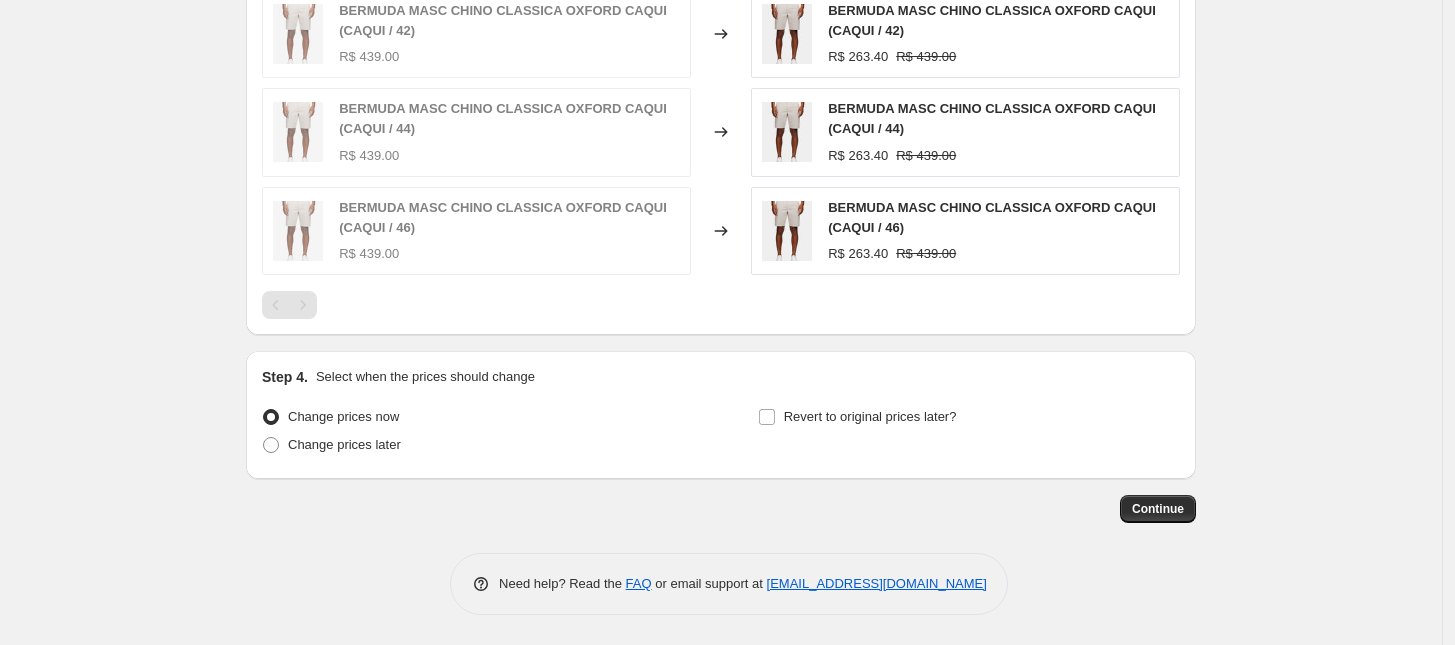click on "Step 1. Optionally give your price [MEDICAL_DATA] a title (eg "March 30% off sale on boots") bermuda 40% This title is just for internal use, customers won't see it Step 2. Select how the prices should change Use bulk price change rules Set product prices individually Use CSV upload Price Change type Change the price to a certain amount Change the price by a certain amount Change the price by a certain percentage Change the price to the current compare at price (price before sale) Change the price by a certain amount relative to the compare at price Change the price by a certain percentage relative to the compare at price Don't change the price Change the price by a certain percentage relative to the cost per item Change price to certain cost margin Change the price by a certain percentage Price change amount -40 % (Price drop) Rounding Round to nearest .01 Round to nearest whole number End prices in .99 End prices in a certain number Show rounding direction options? Compare at price What's the compare at price?" at bounding box center [713, -520] 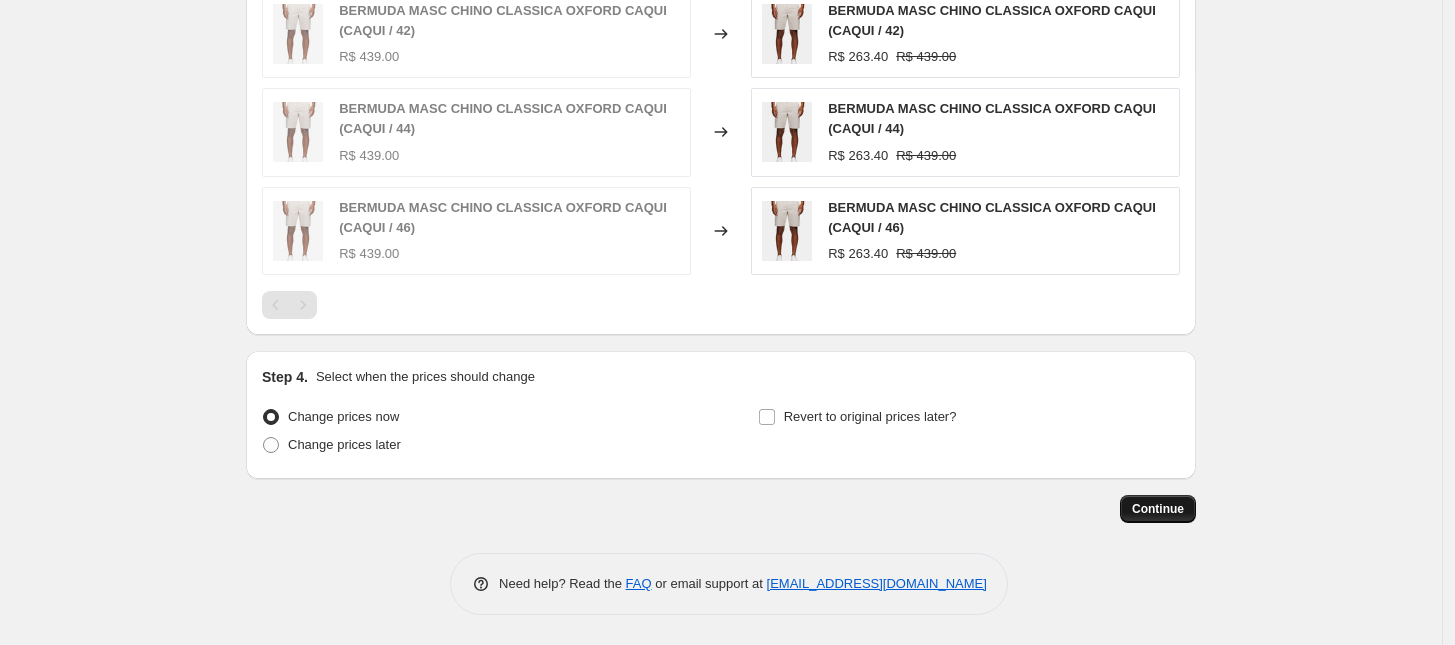 click on "Continue" at bounding box center [1158, 509] 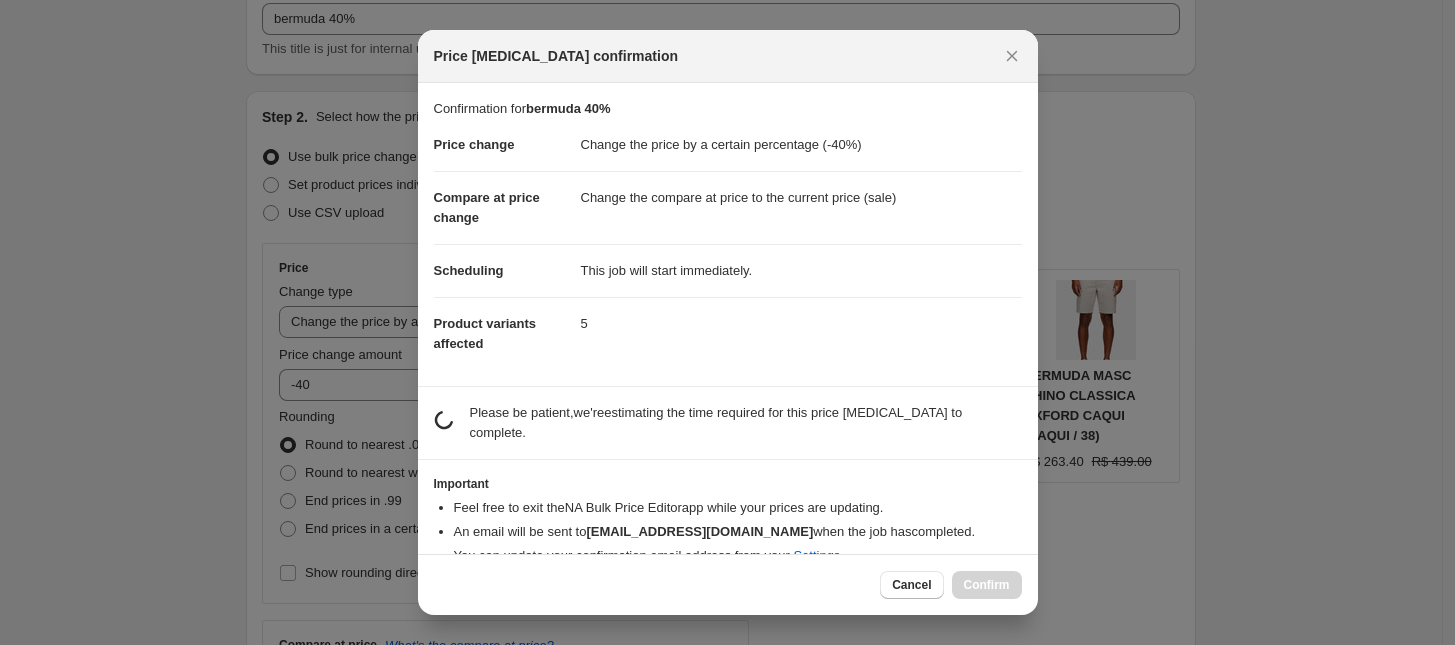 scroll, scrollTop: 0, scrollLeft: 0, axis: both 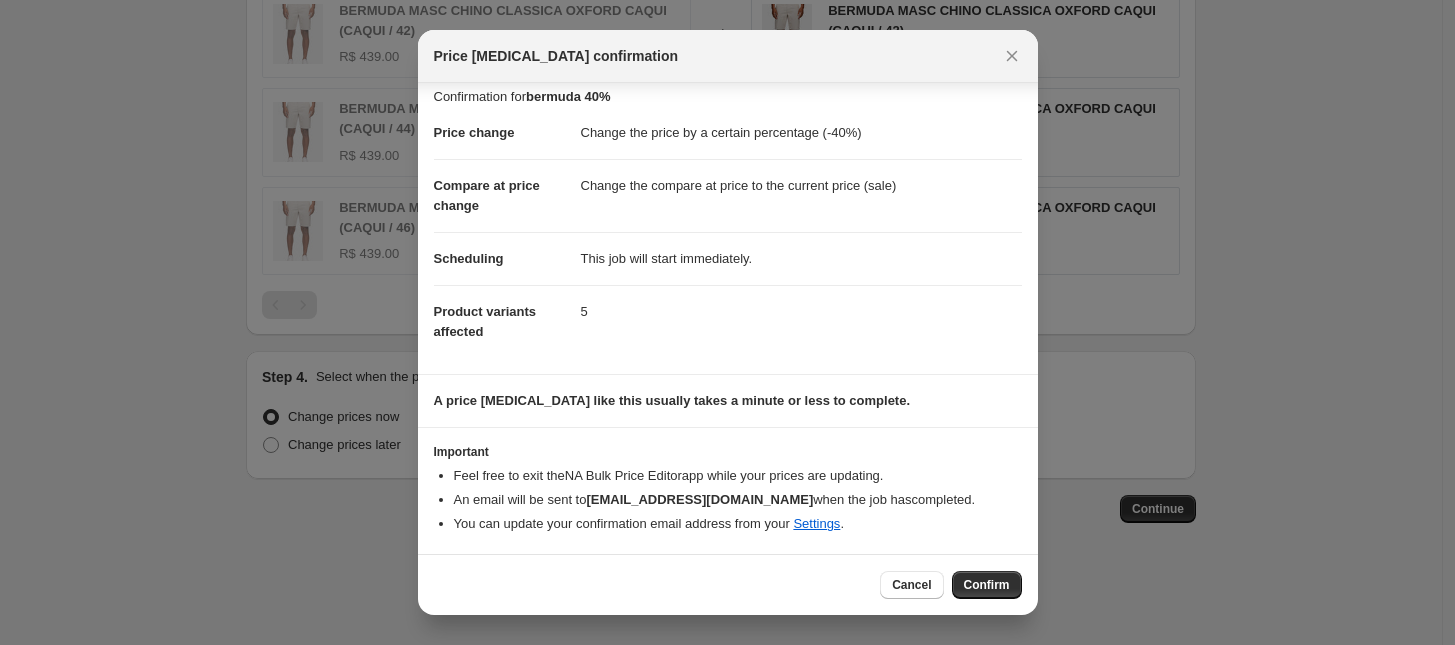 click on "Cancel Confirm" at bounding box center [728, 584] 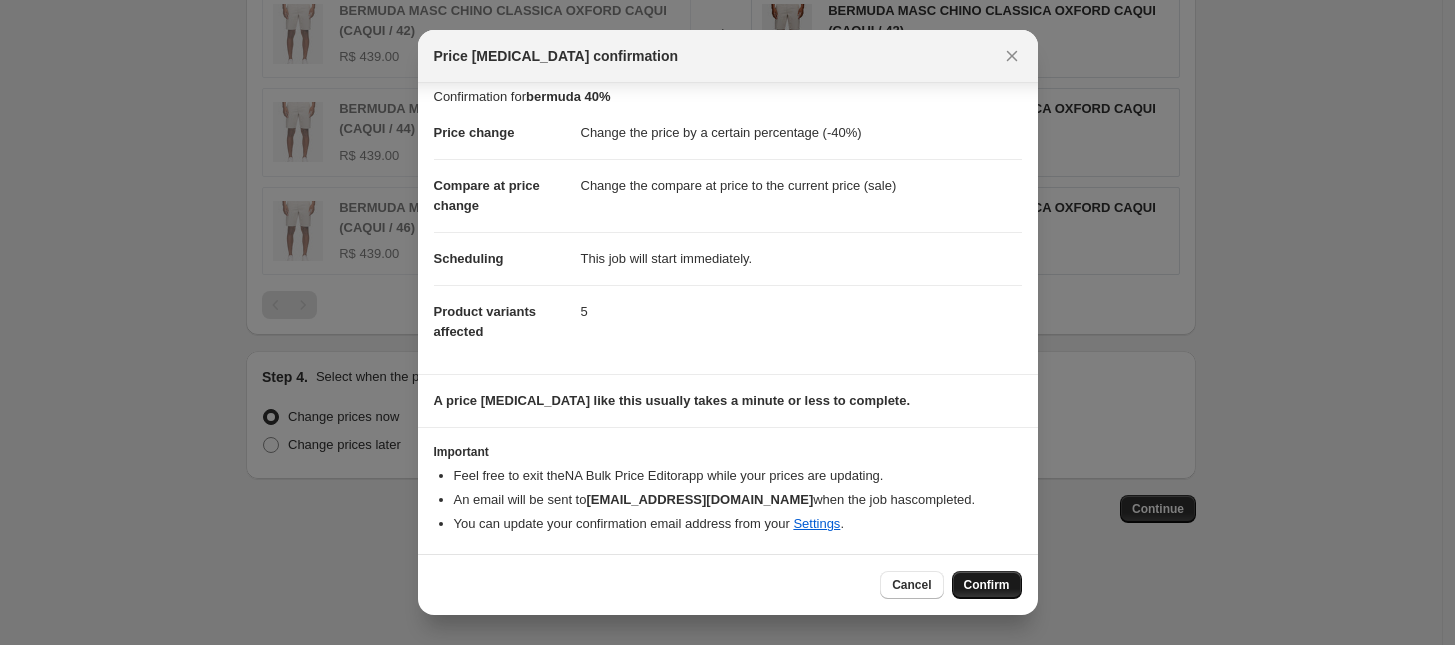click on "Confirm" at bounding box center [987, 585] 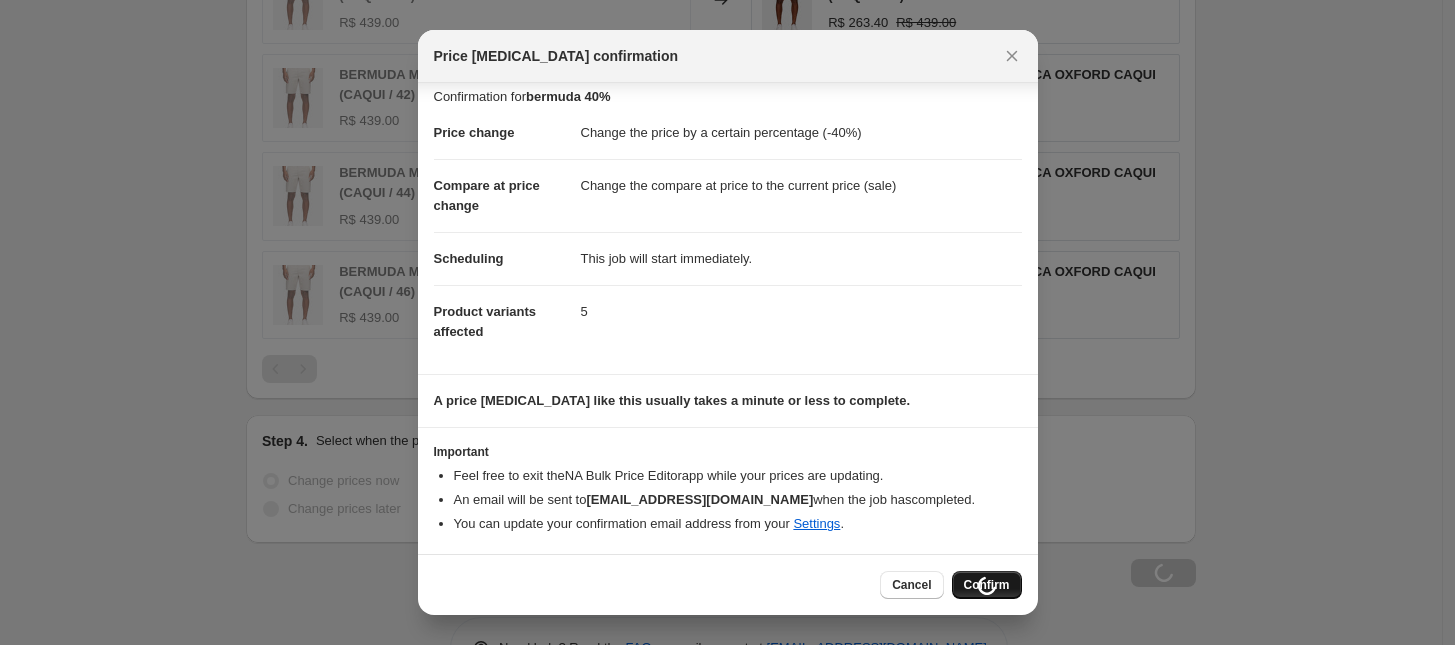 scroll, scrollTop: 1696, scrollLeft: 0, axis: vertical 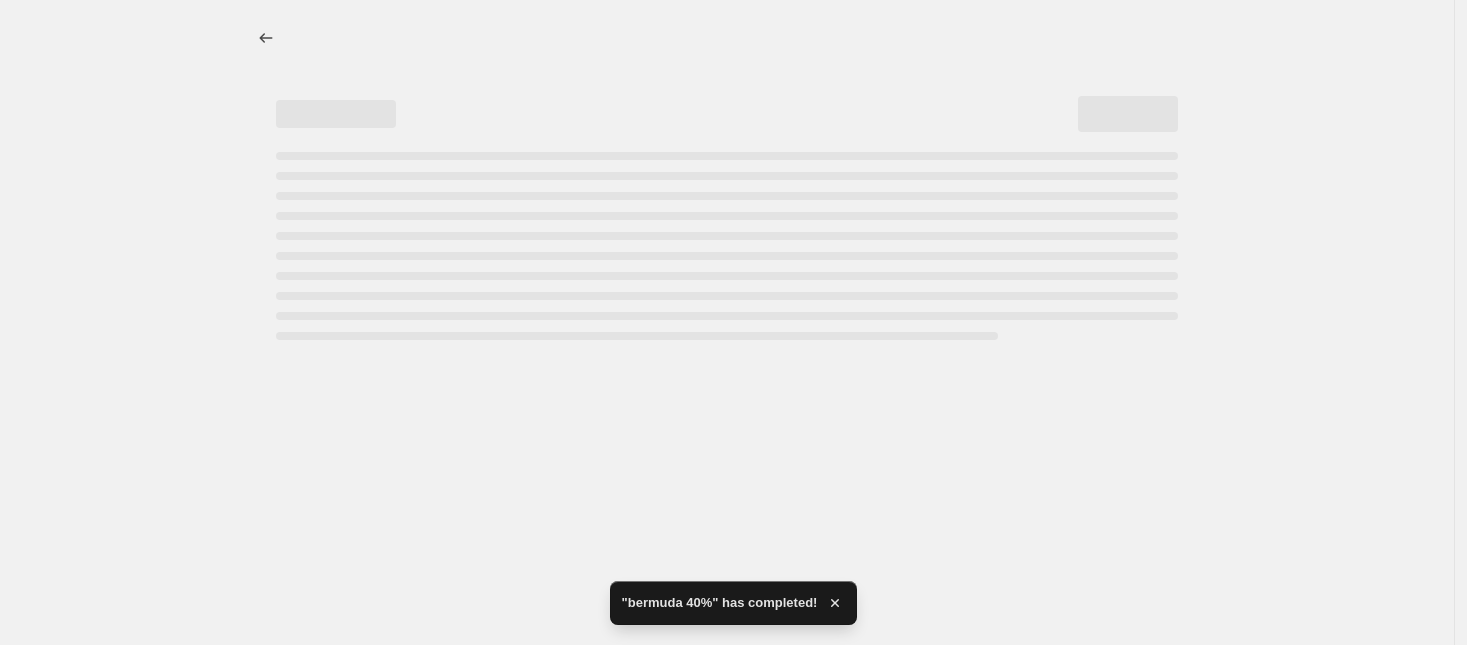select on "percentage" 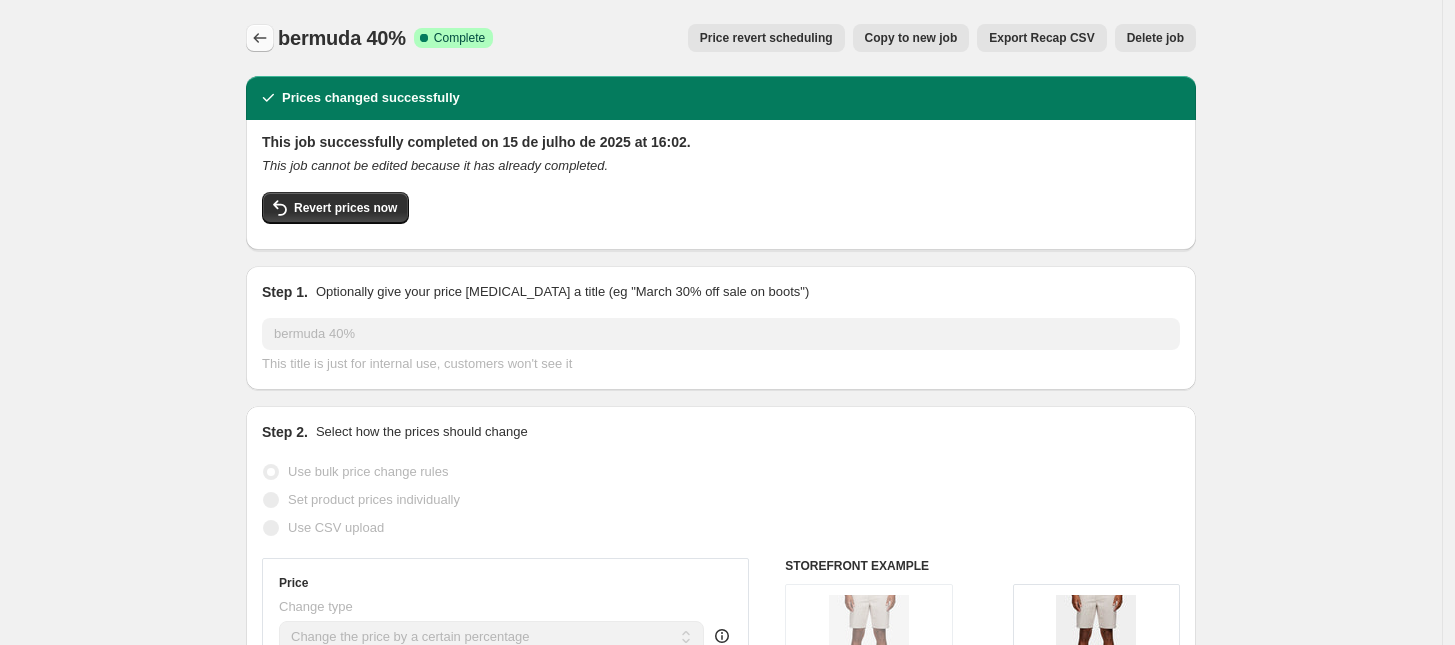 click 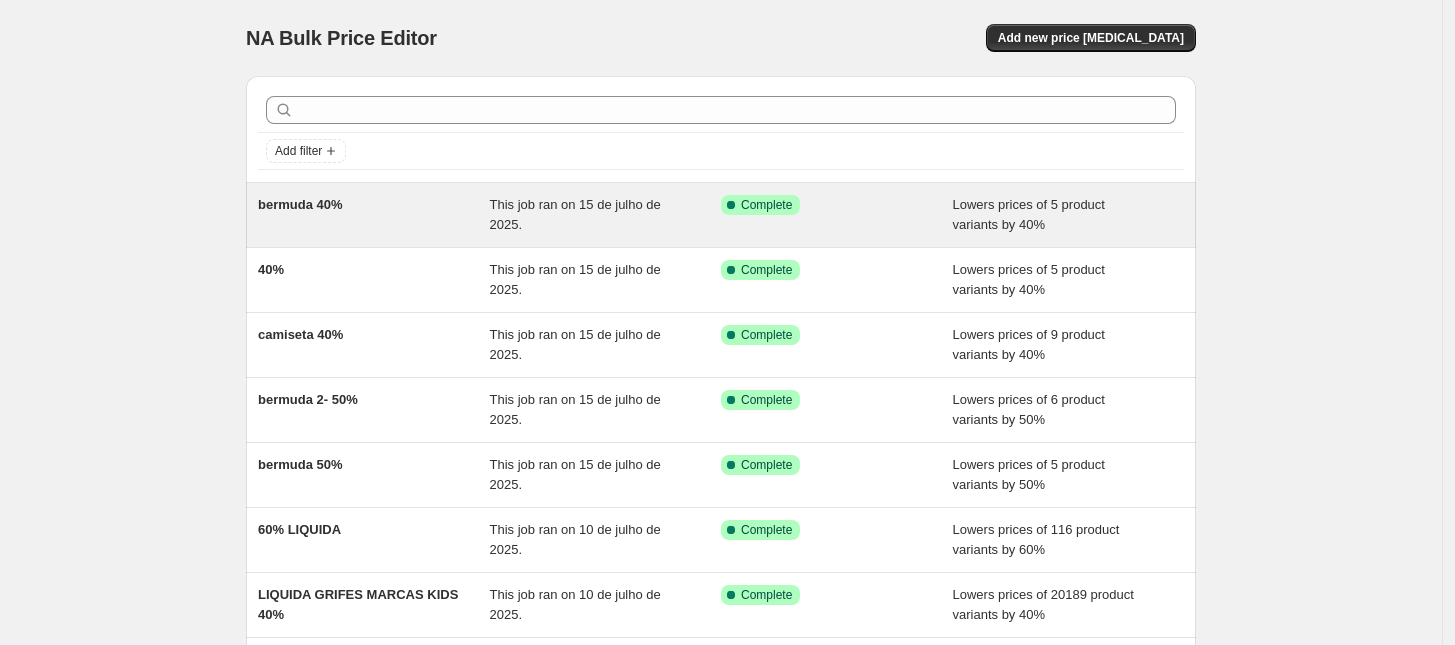 click on "bermuda 40% This job ran on 15 de julho de 2025. Success Complete Complete Lowers prices of 5 product variants by 40%" at bounding box center [721, 215] 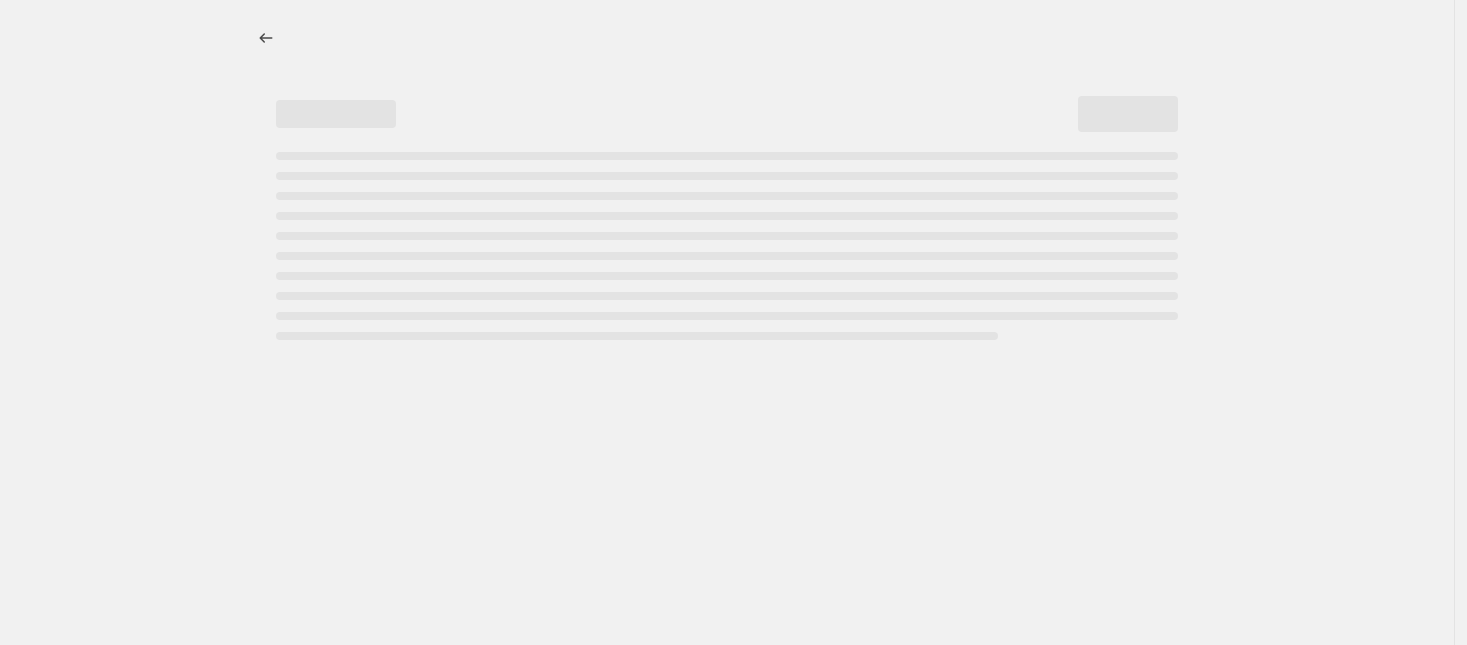 select on "percentage" 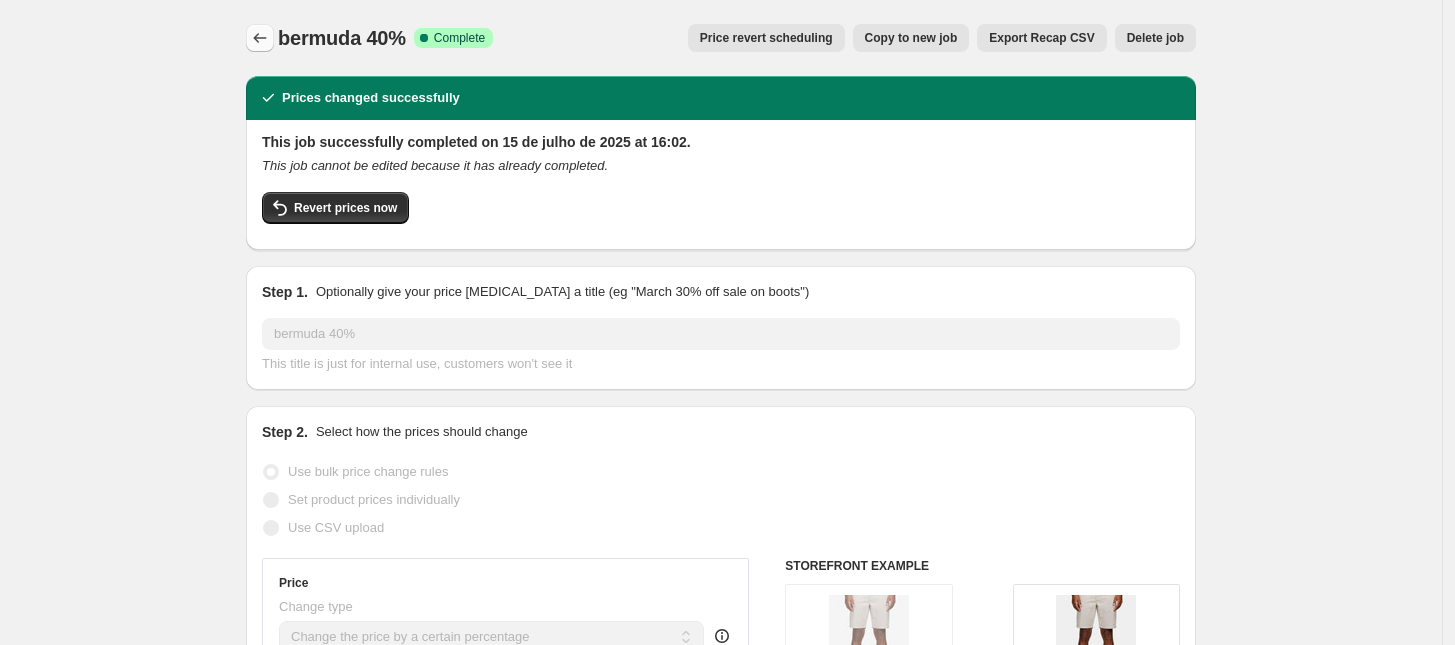 click 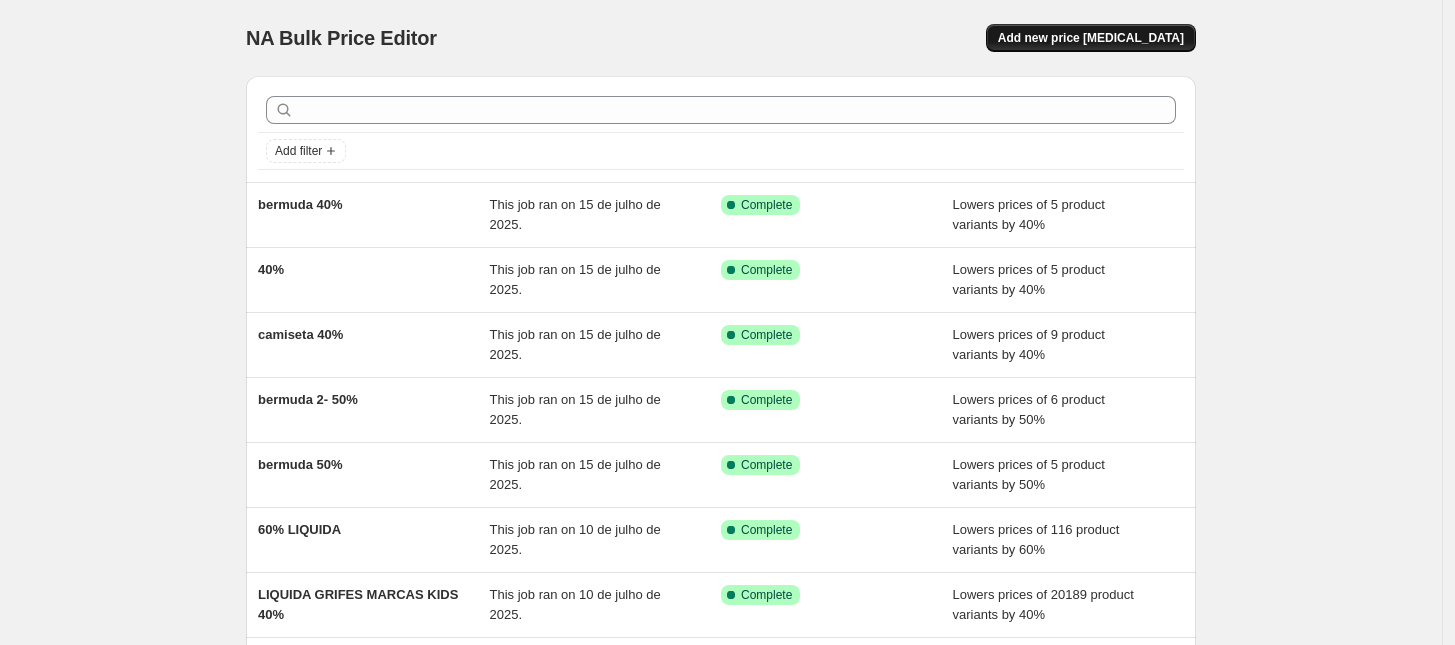 click on "Add new price [MEDICAL_DATA]" at bounding box center (1091, 38) 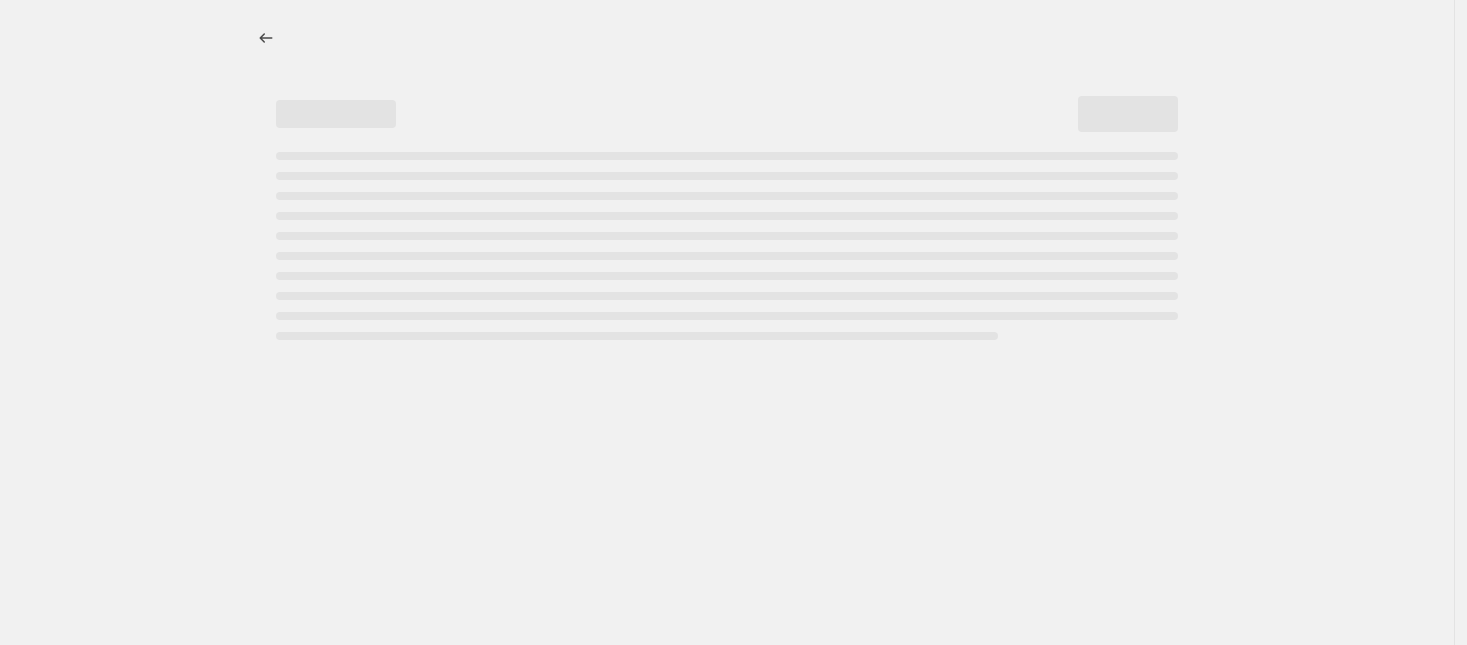 select on "percentage" 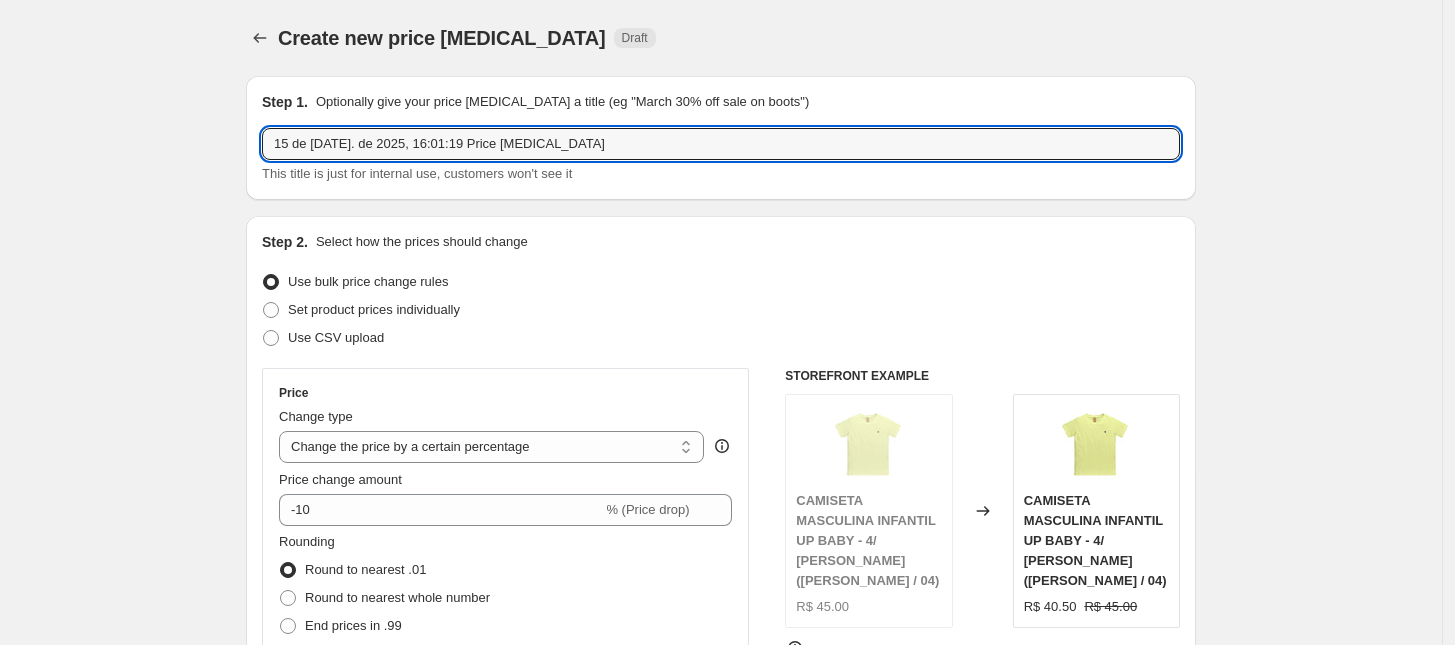 drag, startPoint x: 678, startPoint y: 131, endPoint x: 33, endPoint y: 132, distance: 645.0008 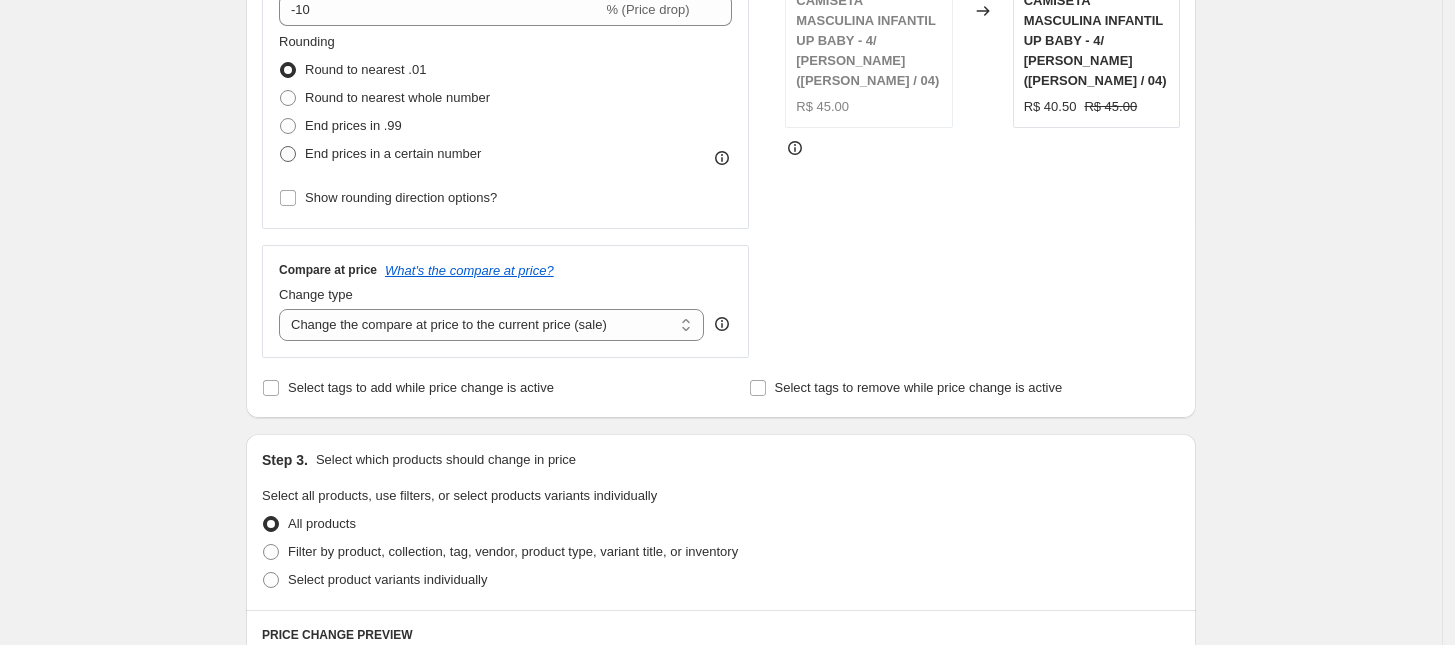 scroll, scrollTop: 375, scrollLeft: 0, axis: vertical 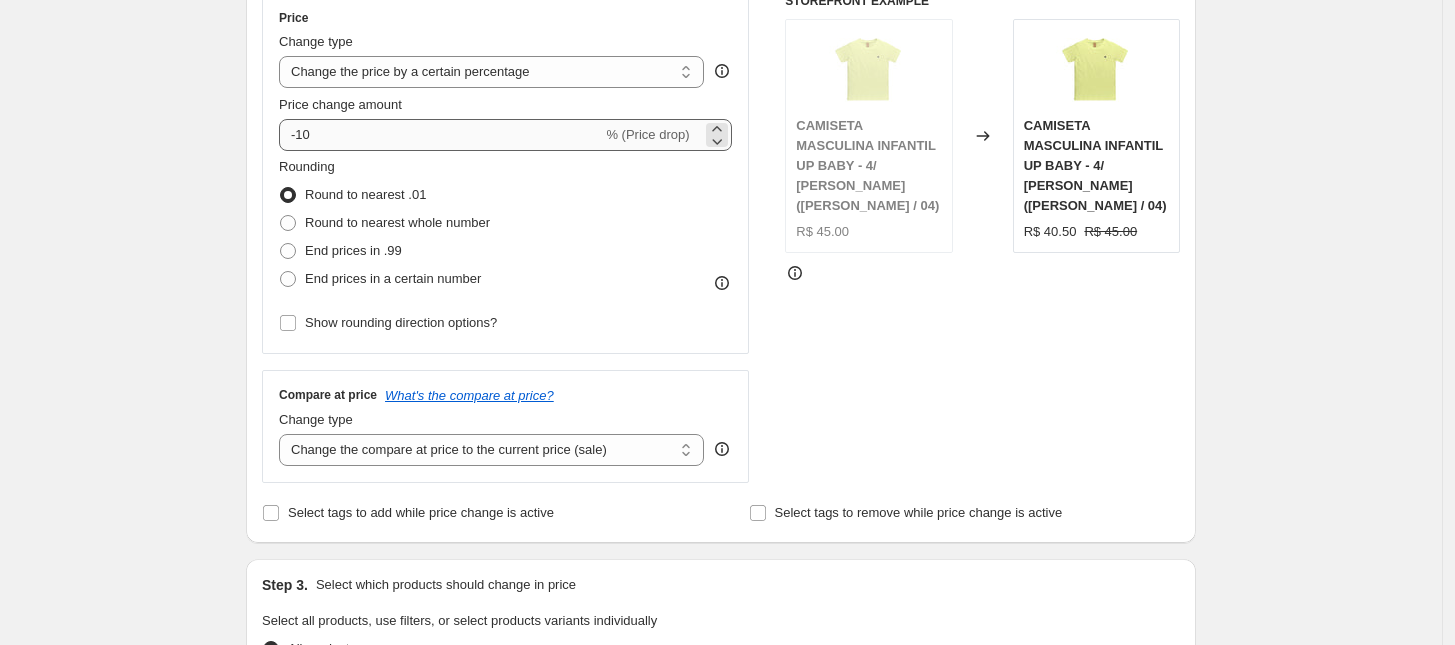 type on "bermuda 40%" 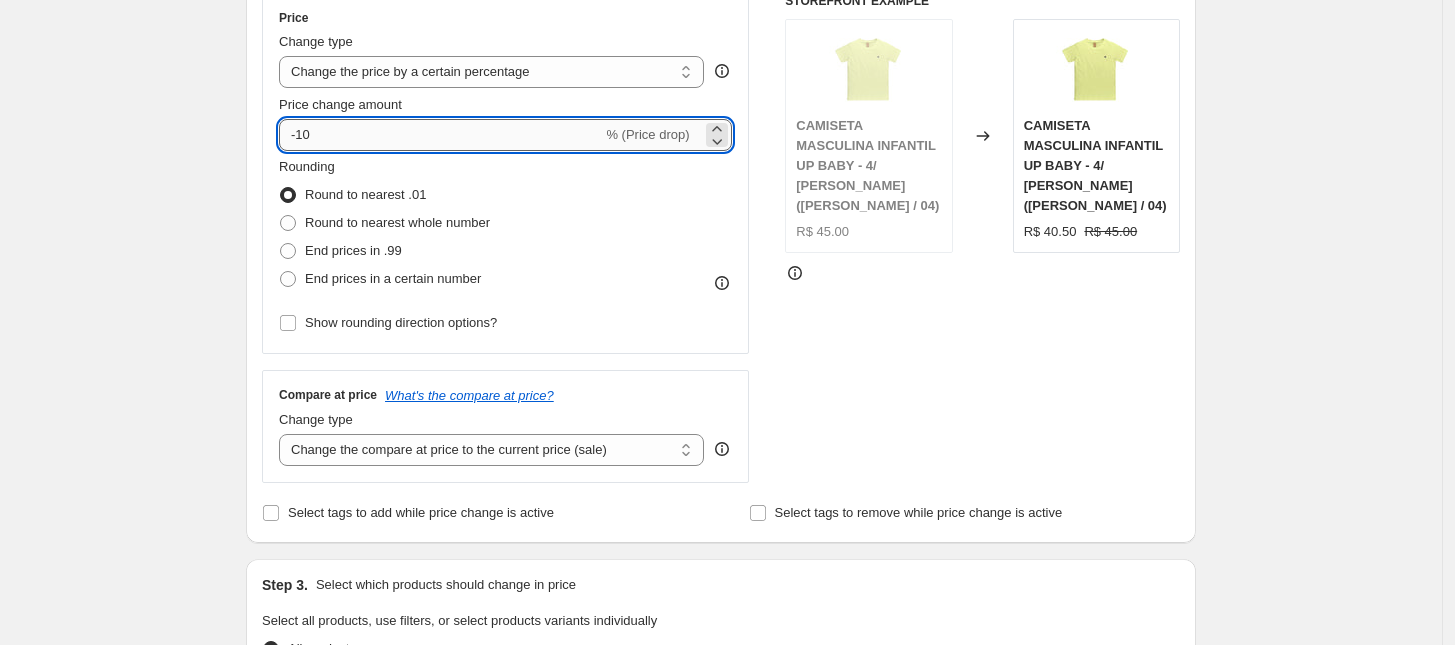 drag, startPoint x: 335, startPoint y: 143, endPoint x: 301, endPoint y: 146, distance: 34.132095 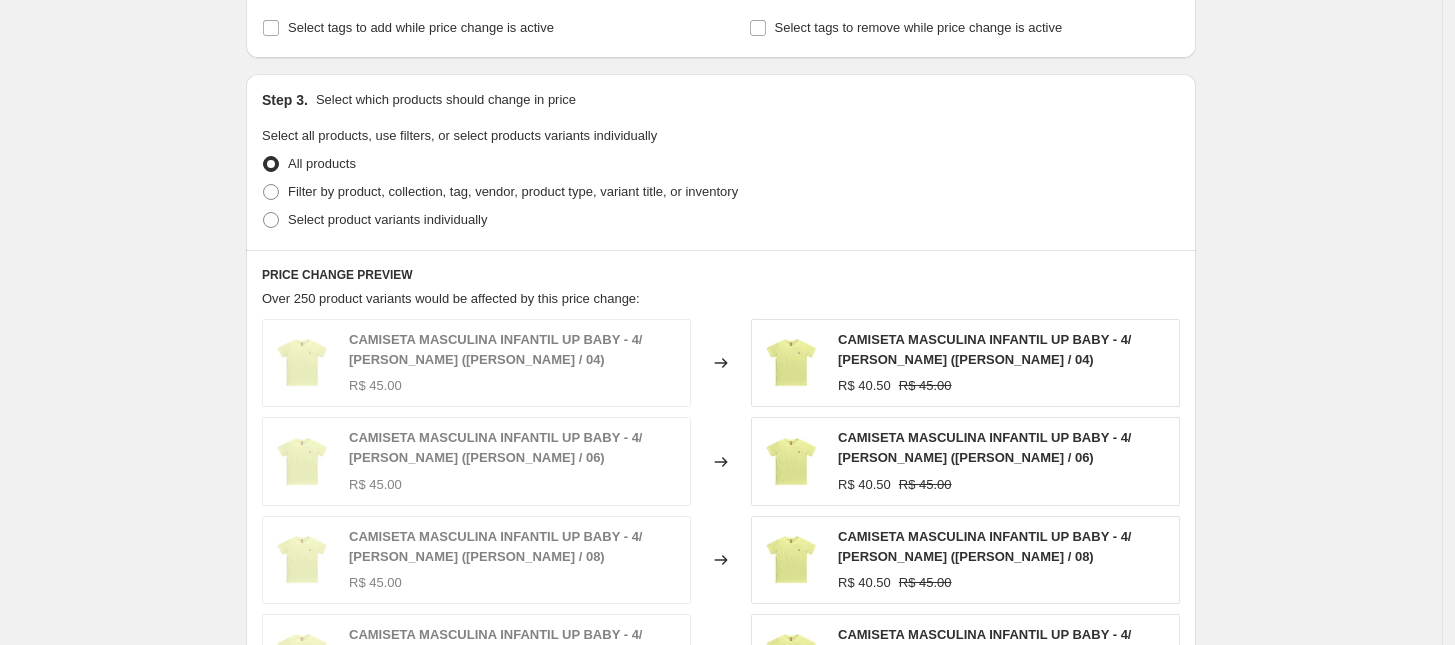 scroll, scrollTop: 875, scrollLeft: 0, axis: vertical 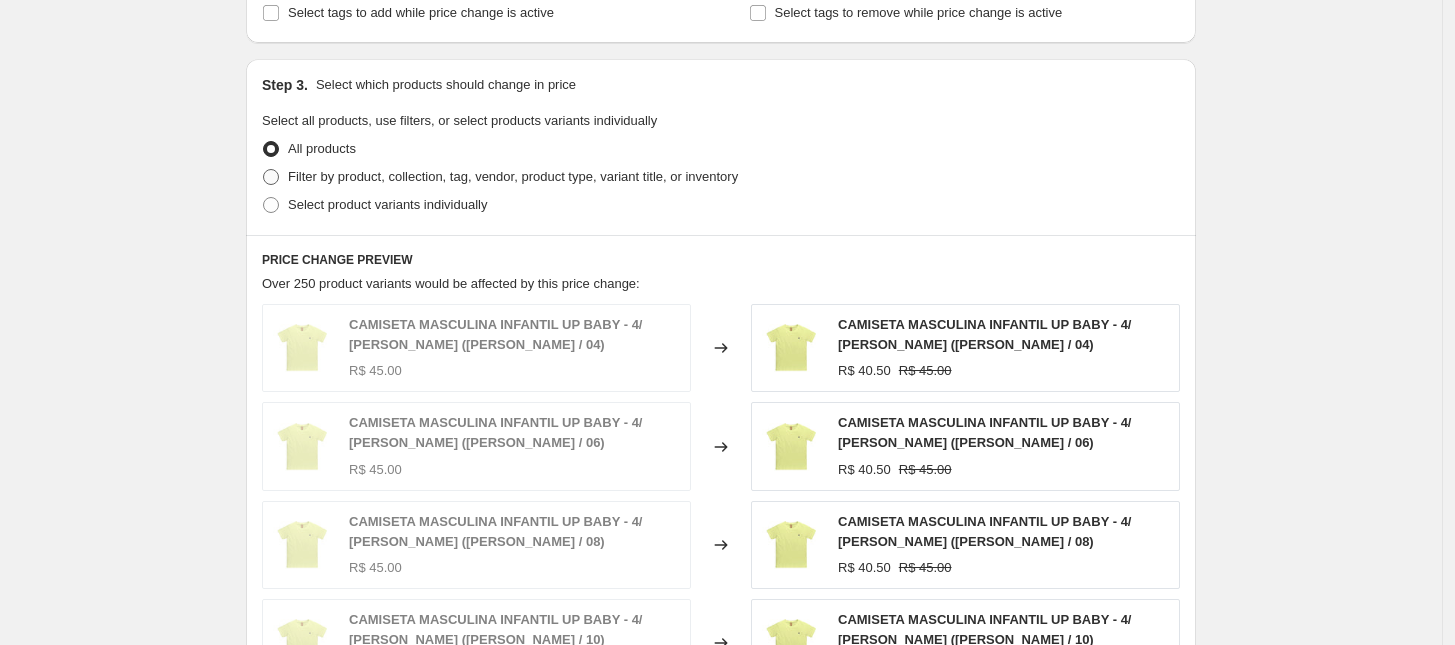 type on "-40" 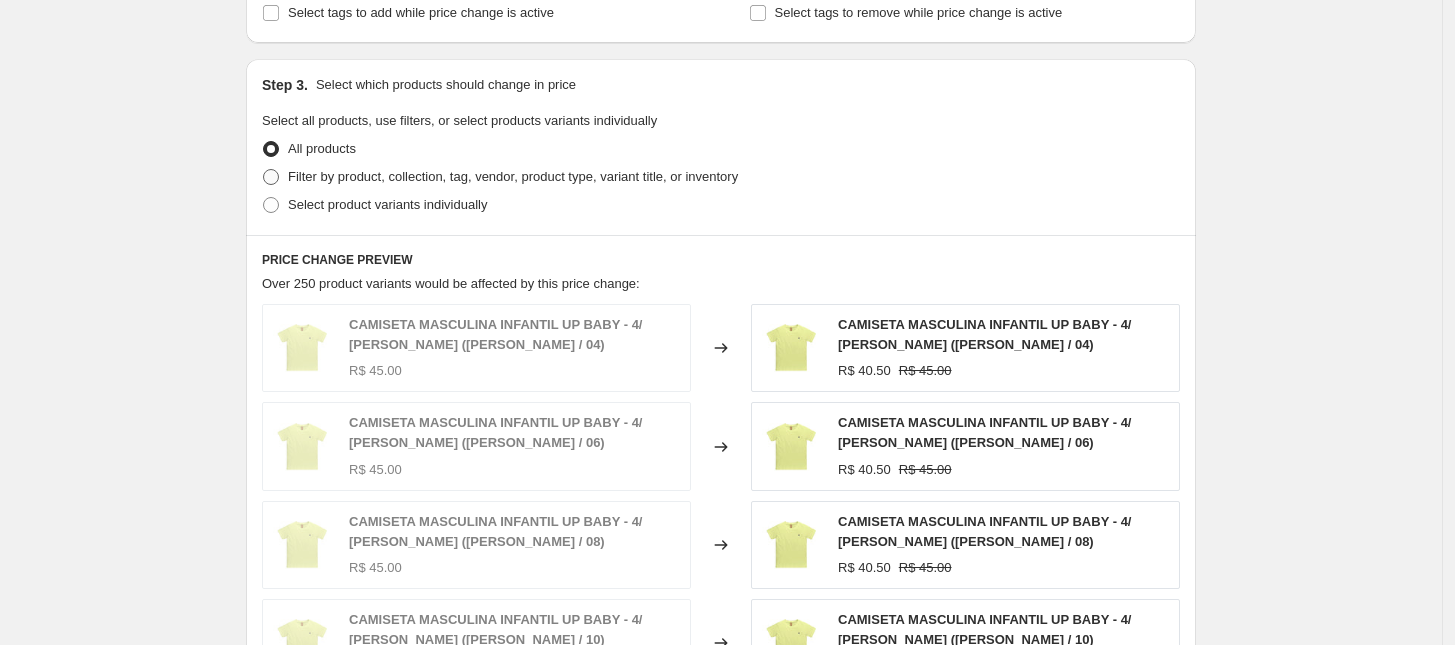 radio on "true" 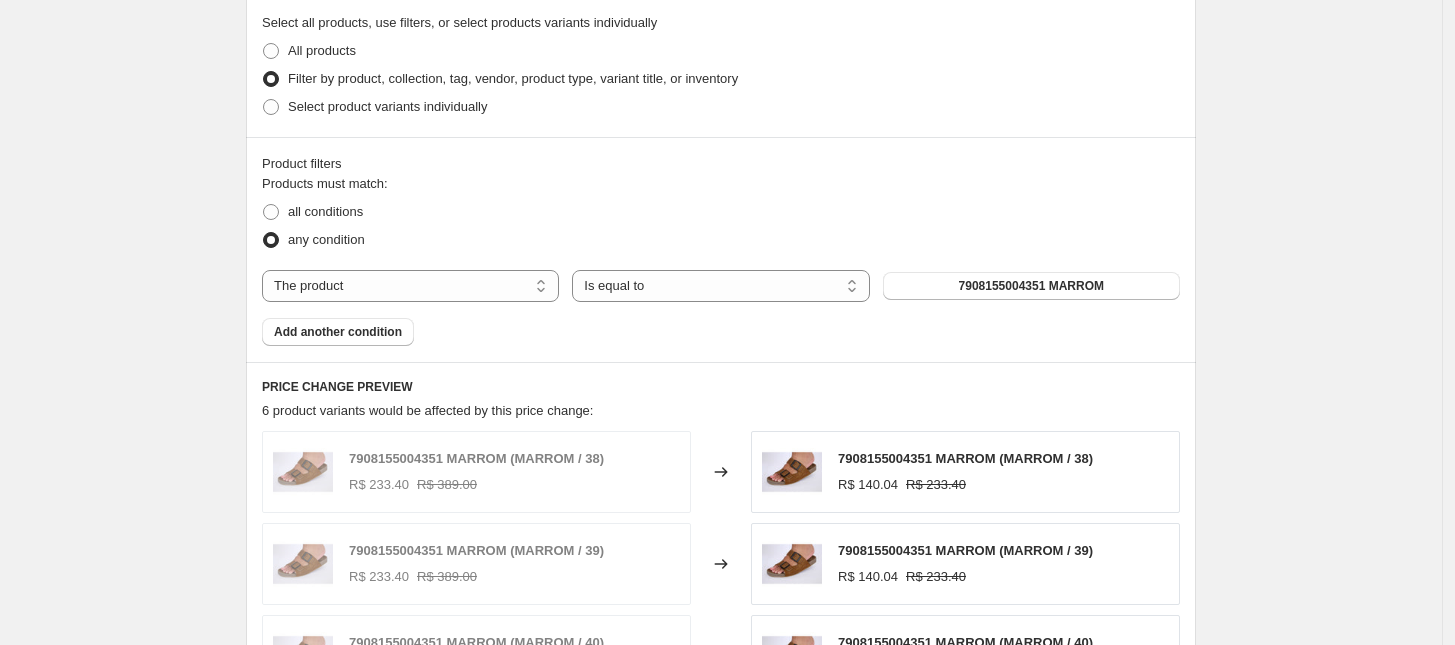 scroll, scrollTop: 1000, scrollLeft: 0, axis: vertical 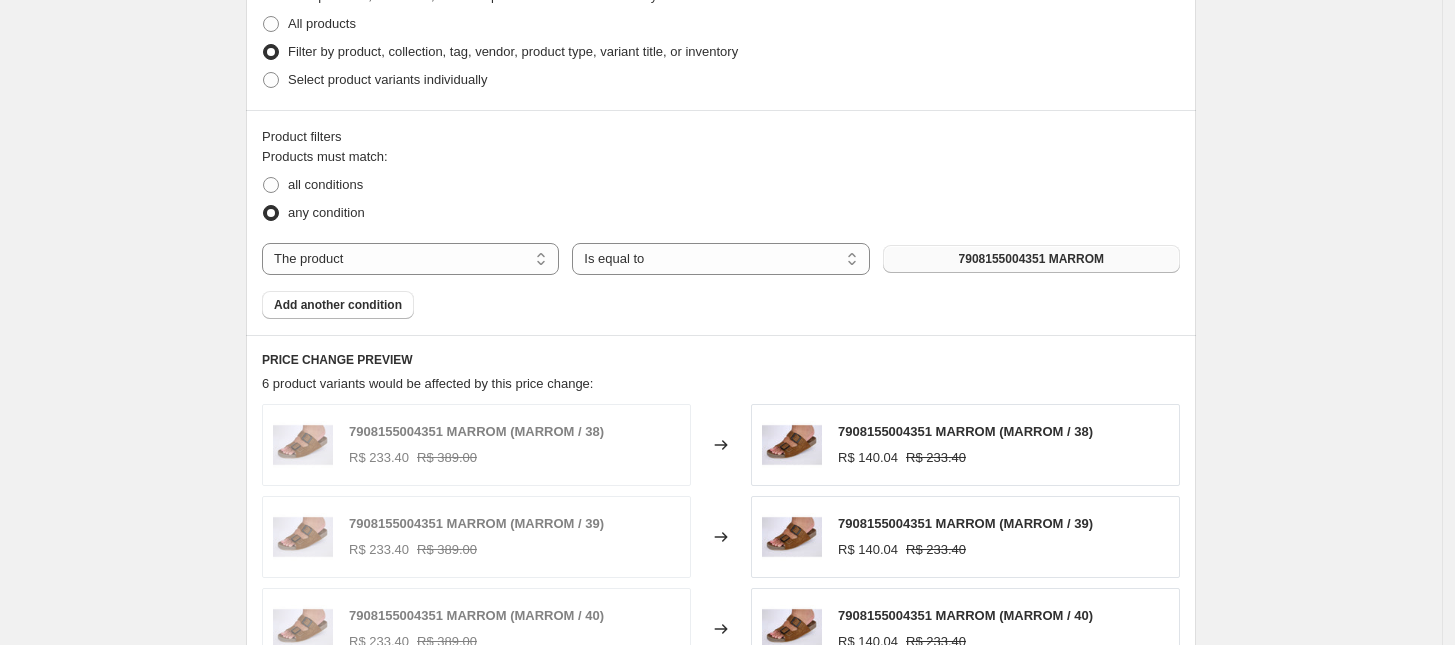 click on "7908155004351 MARROM" at bounding box center (1031, 259) 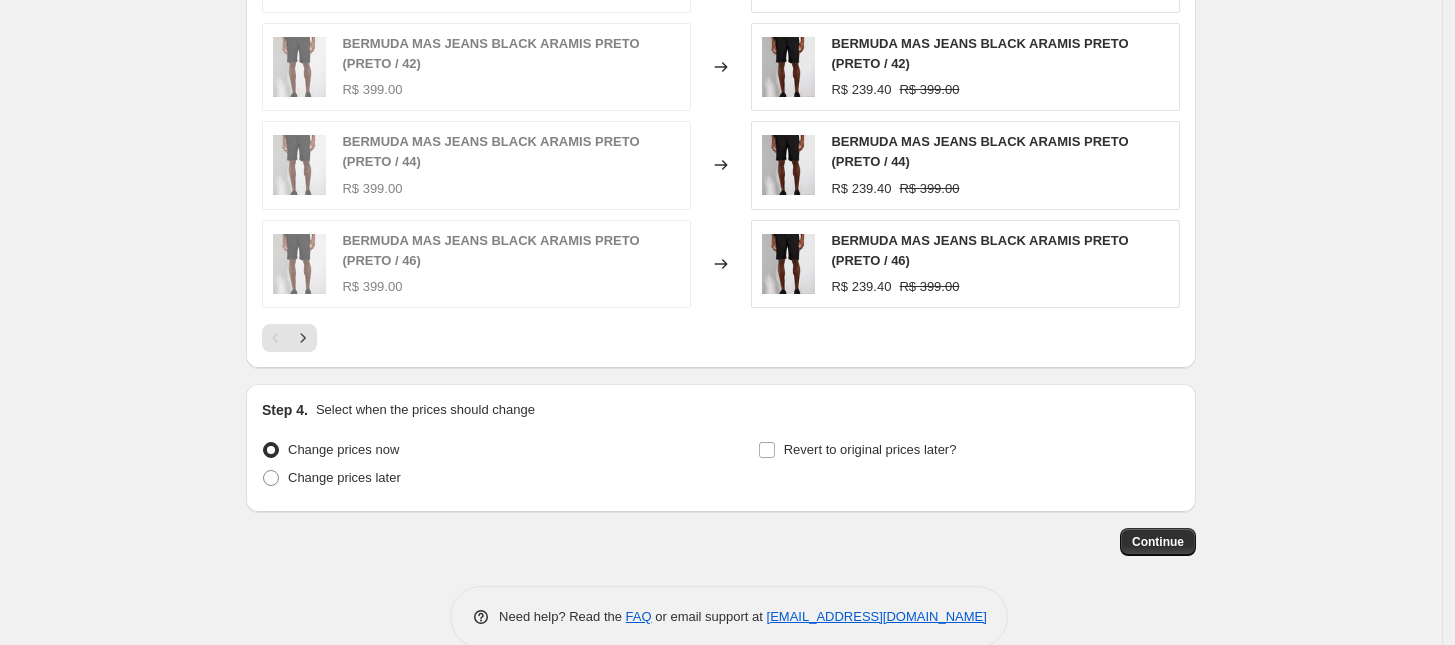 scroll, scrollTop: 1616, scrollLeft: 0, axis: vertical 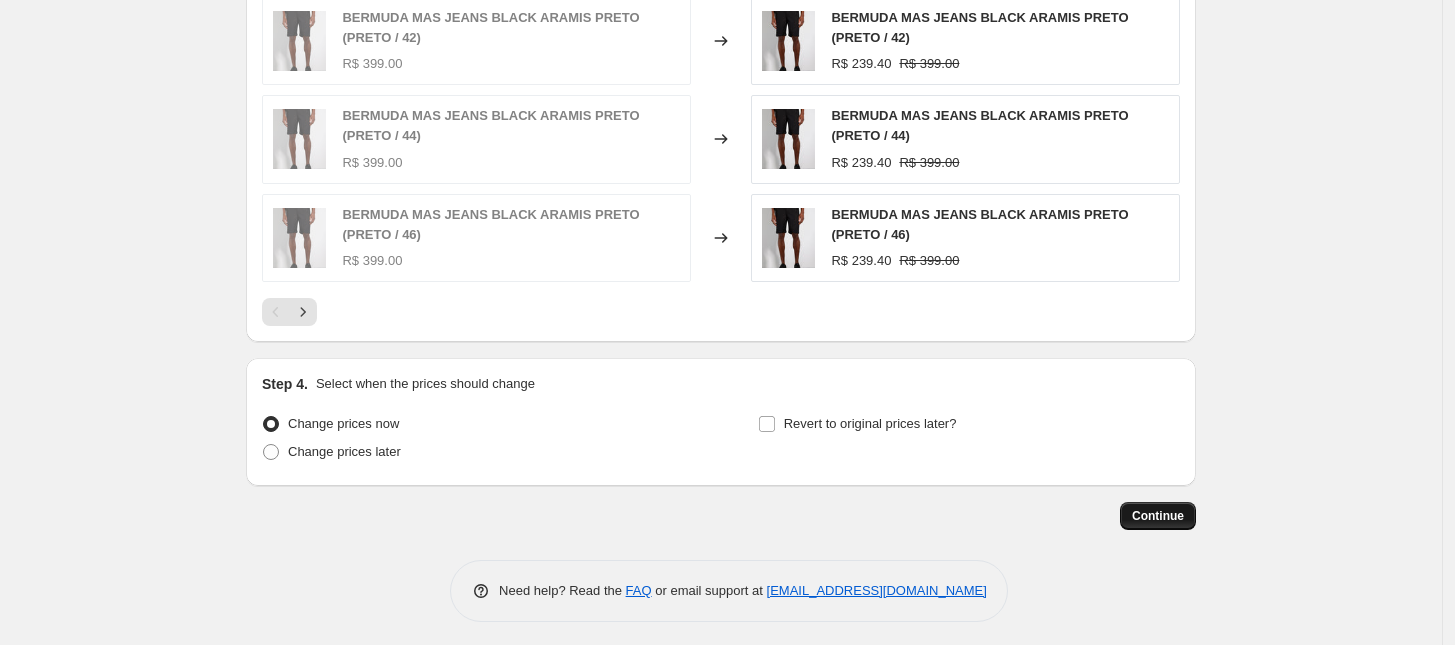 click on "Continue" at bounding box center (1158, 516) 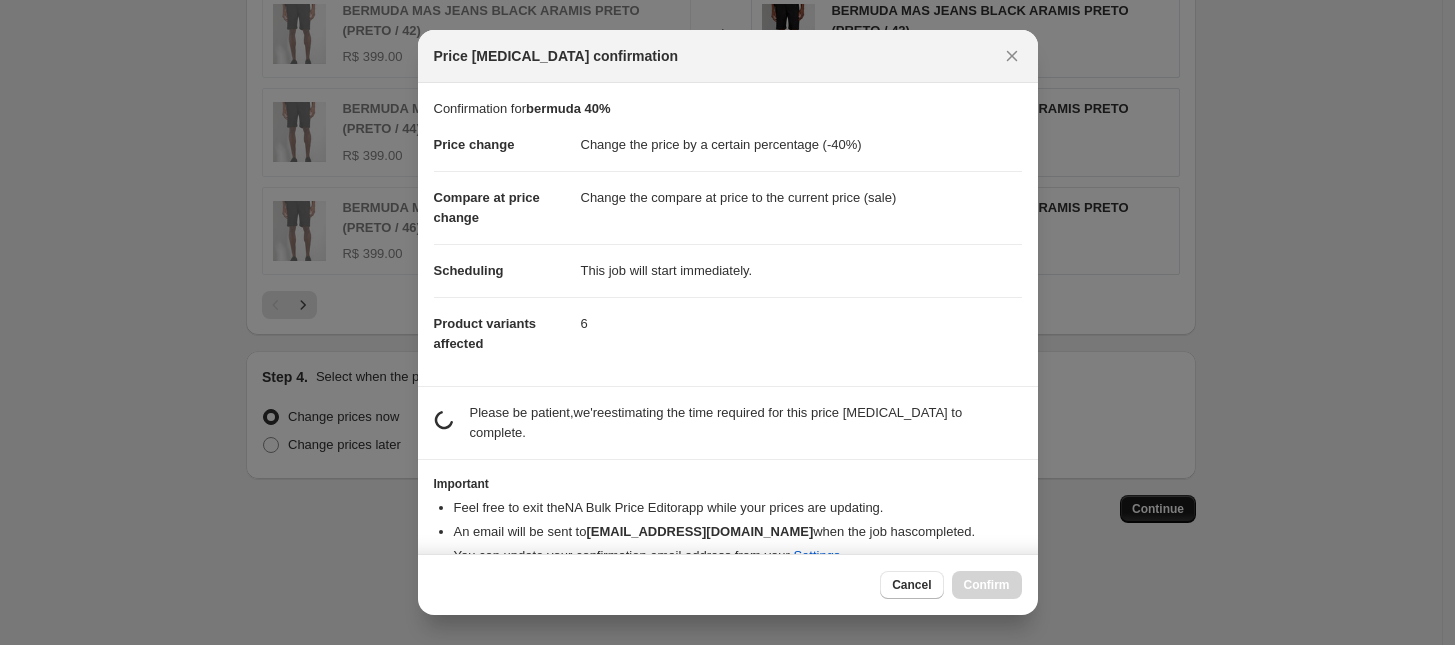 scroll, scrollTop: 1616, scrollLeft: 0, axis: vertical 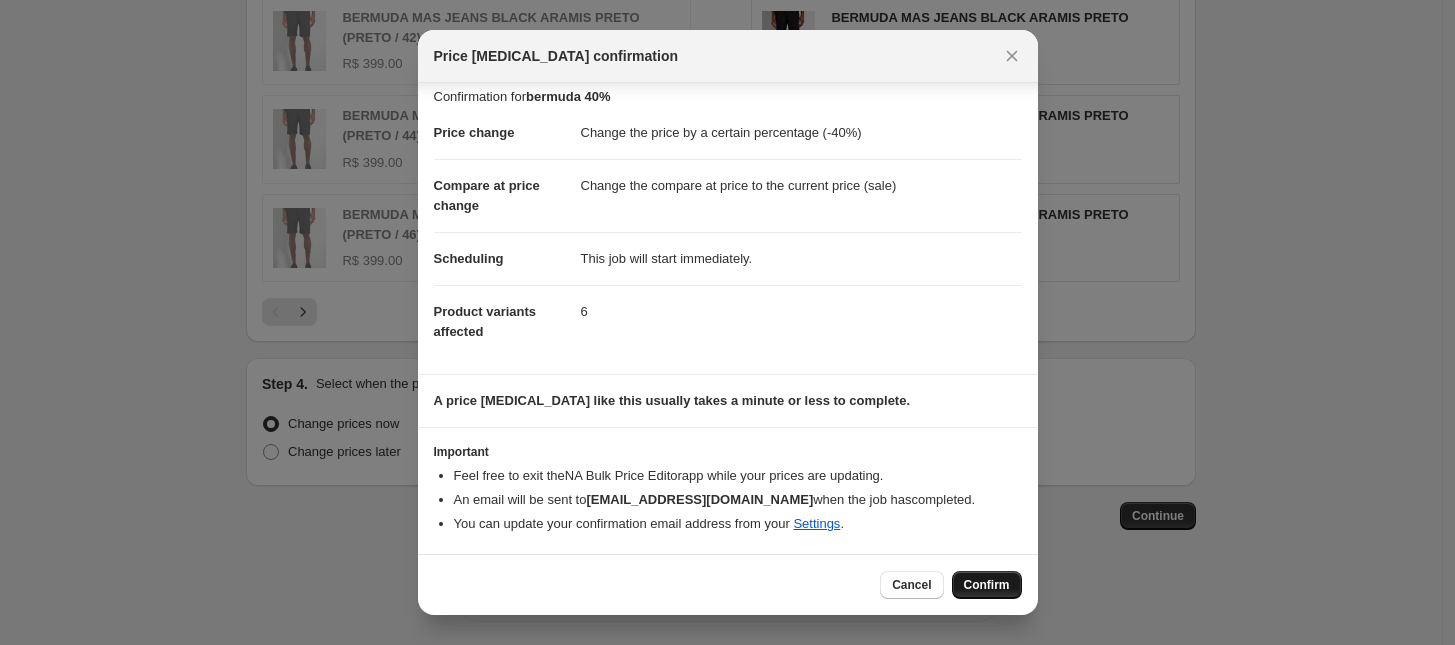 click on "Confirm" at bounding box center (987, 585) 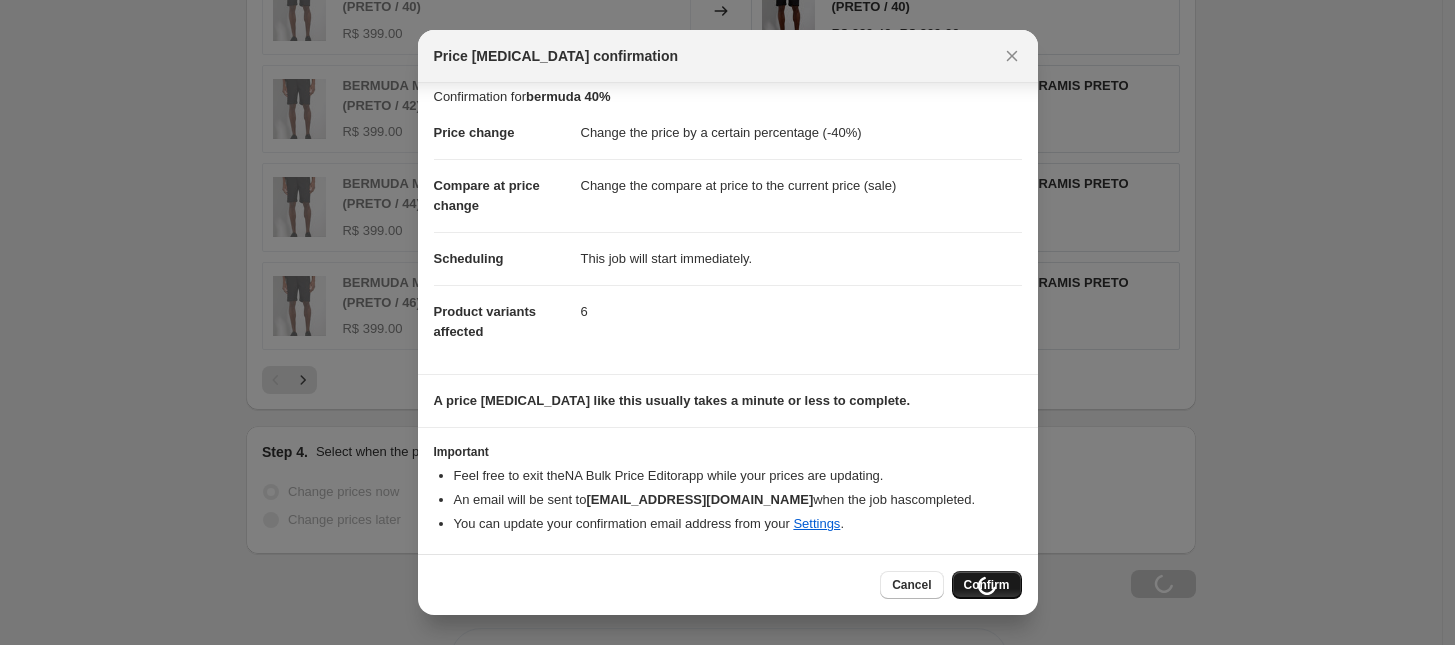 scroll, scrollTop: 1683, scrollLeft: 0, axis: vertical 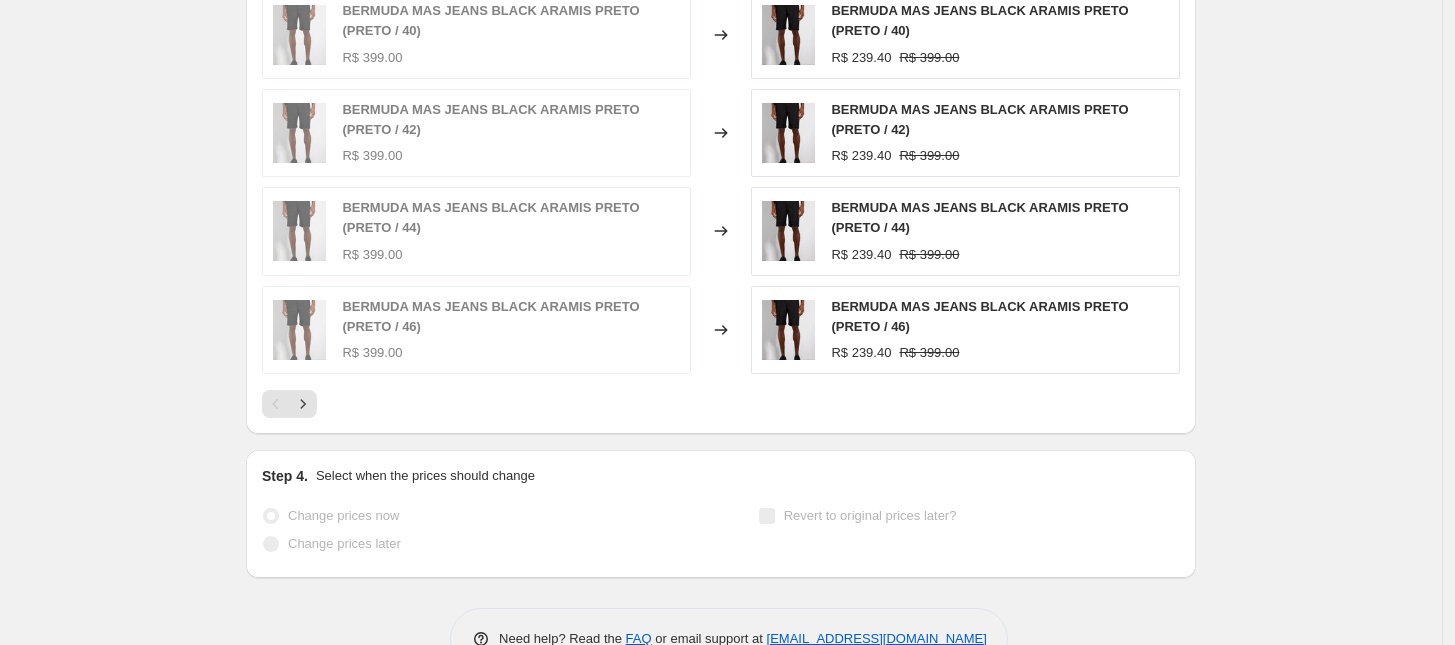 select on "percentage" 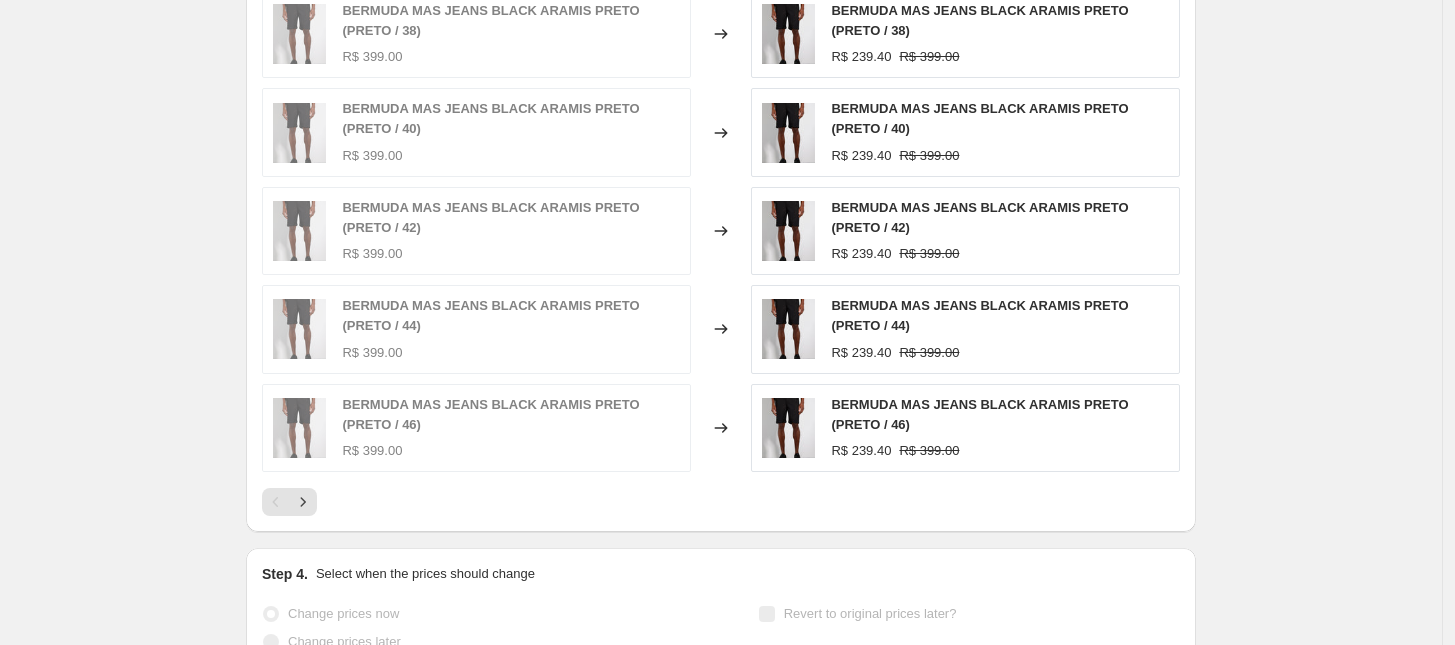 scroll, scrollTop: 0, scrollLeft: 0, axis: both 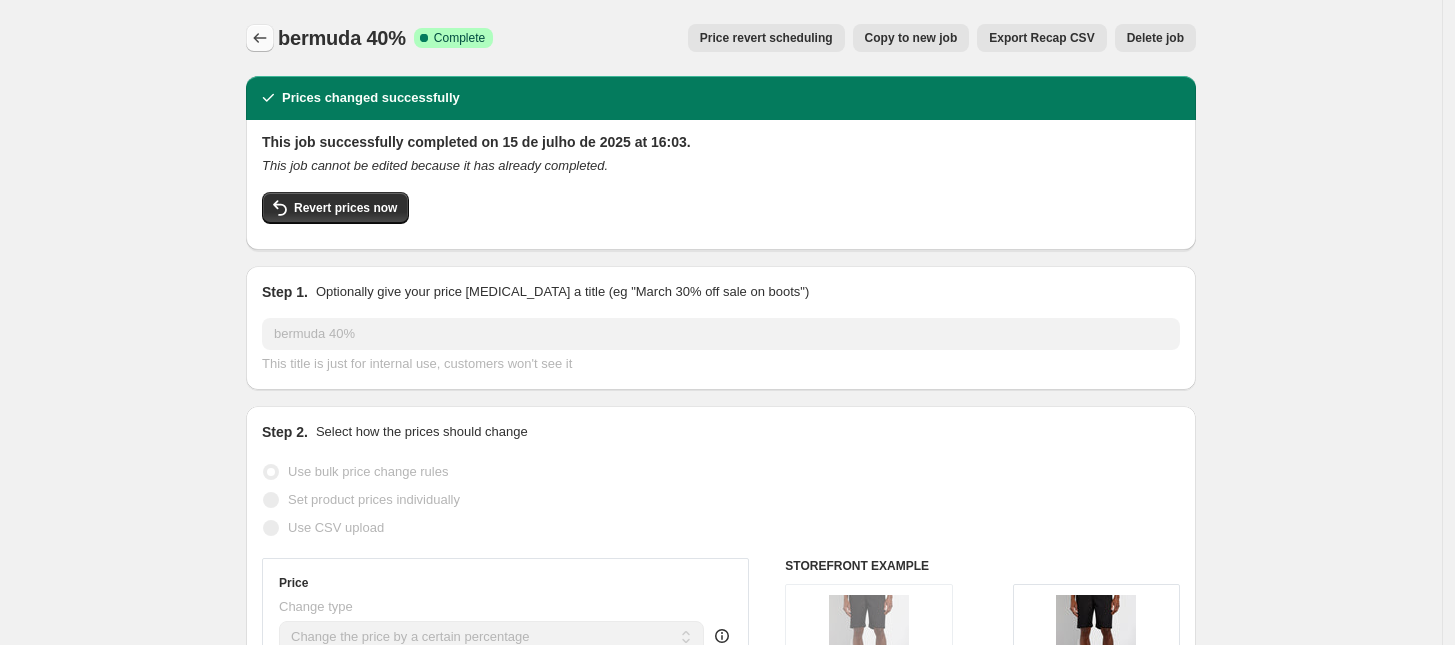 click 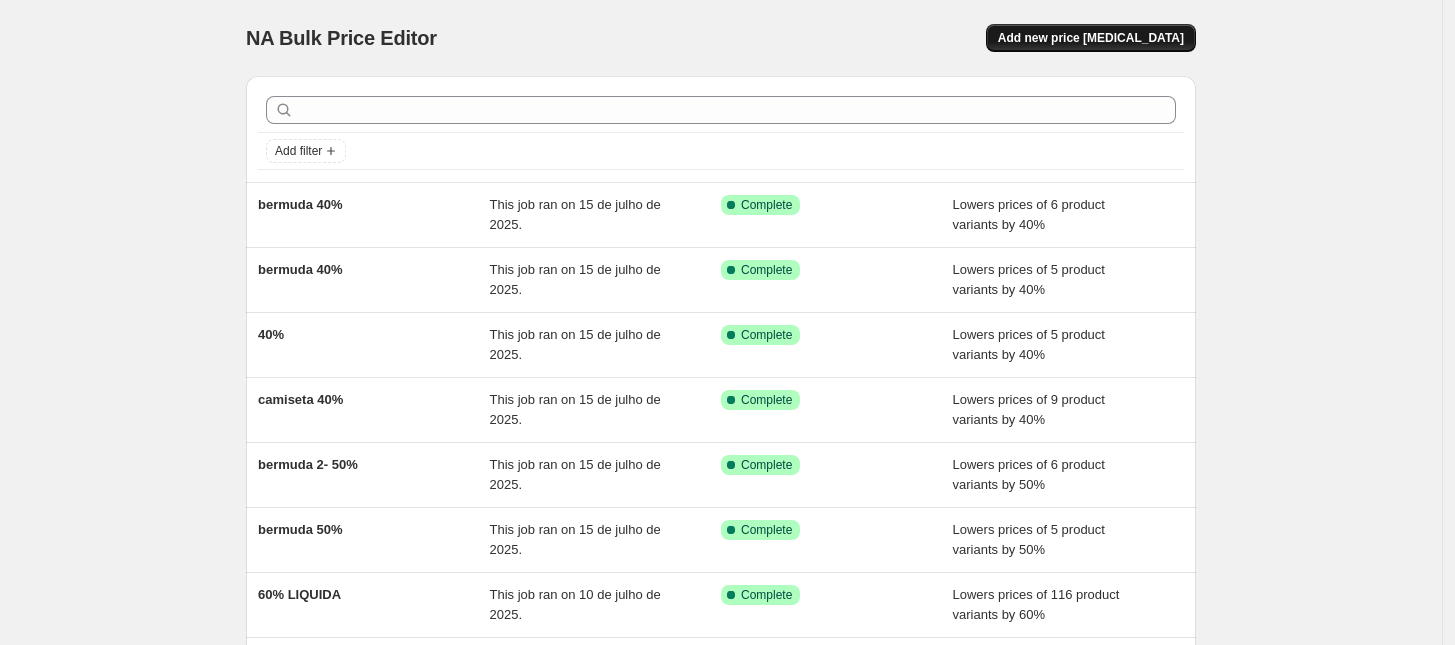 click on "Add new price [MEDICAL_DATA]" at bounding box center [1091, 38] 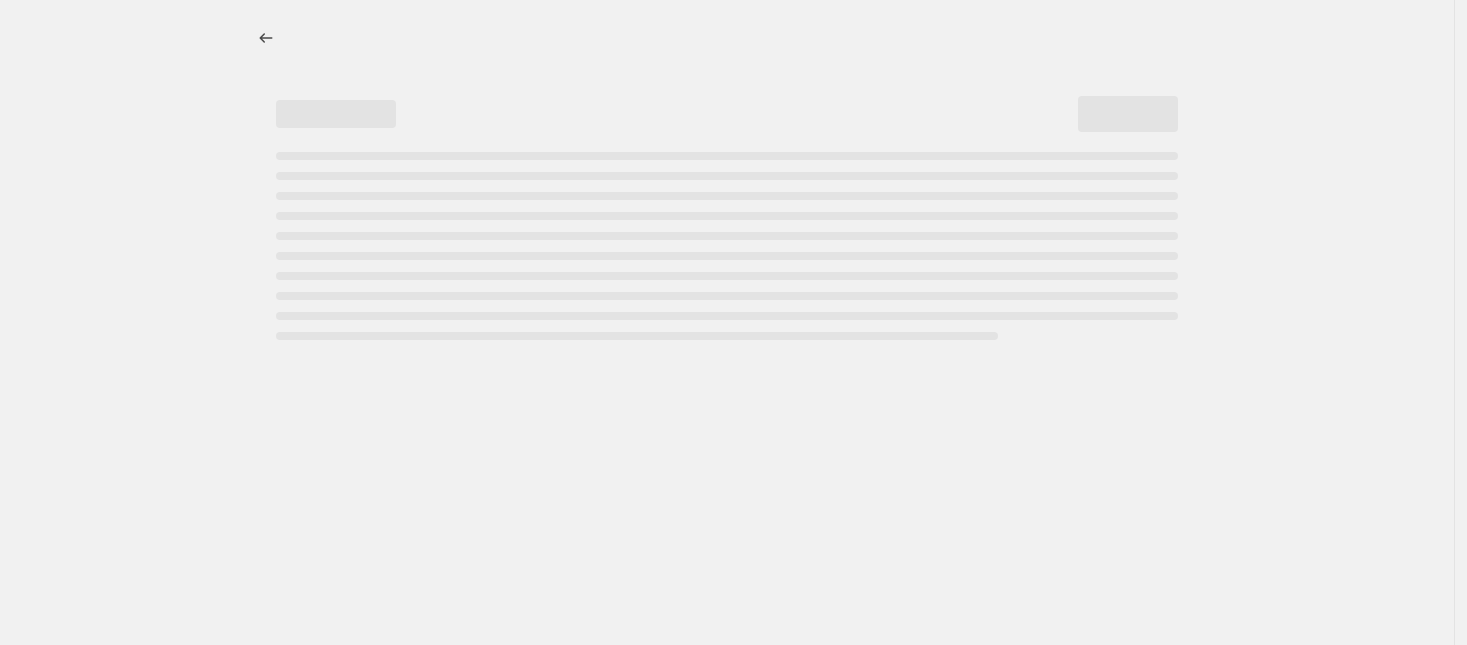 select on "percentage" 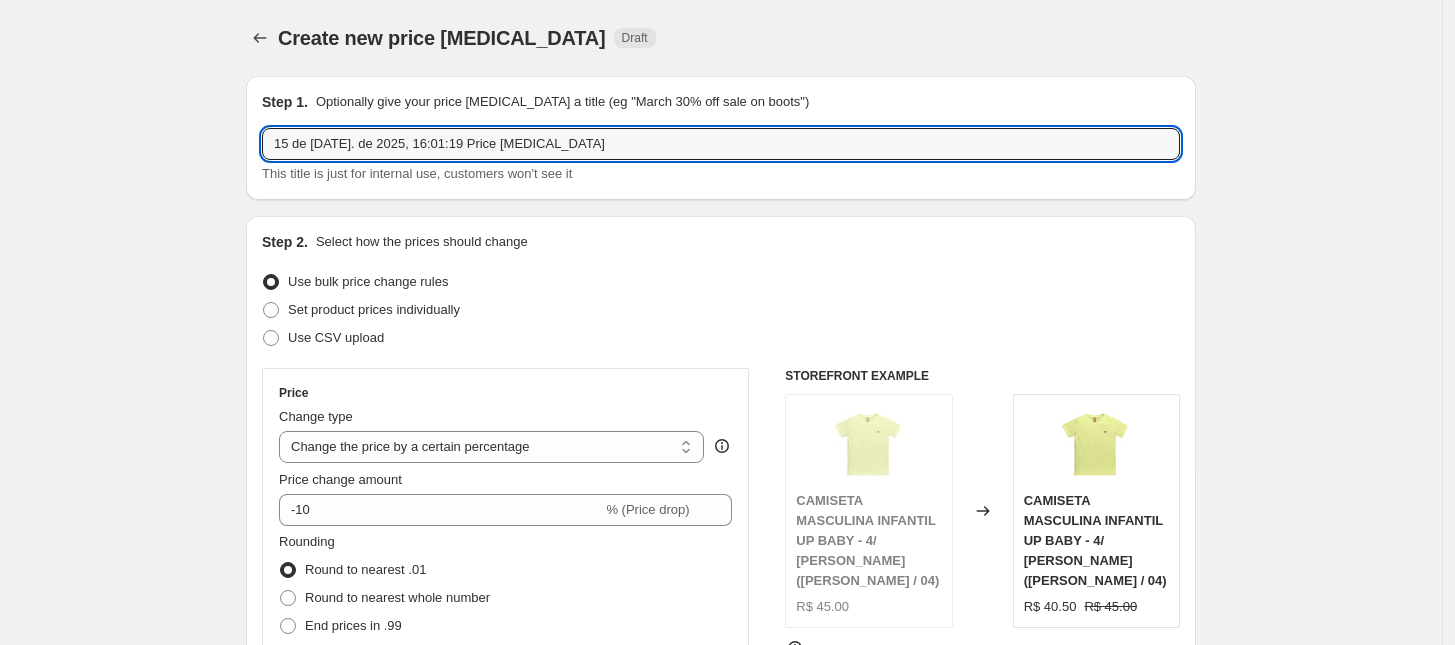 drag, startPoint x: 580, startPoint y: 131, endPoint x: -240, endPoint y: 126, distance: 820.01526 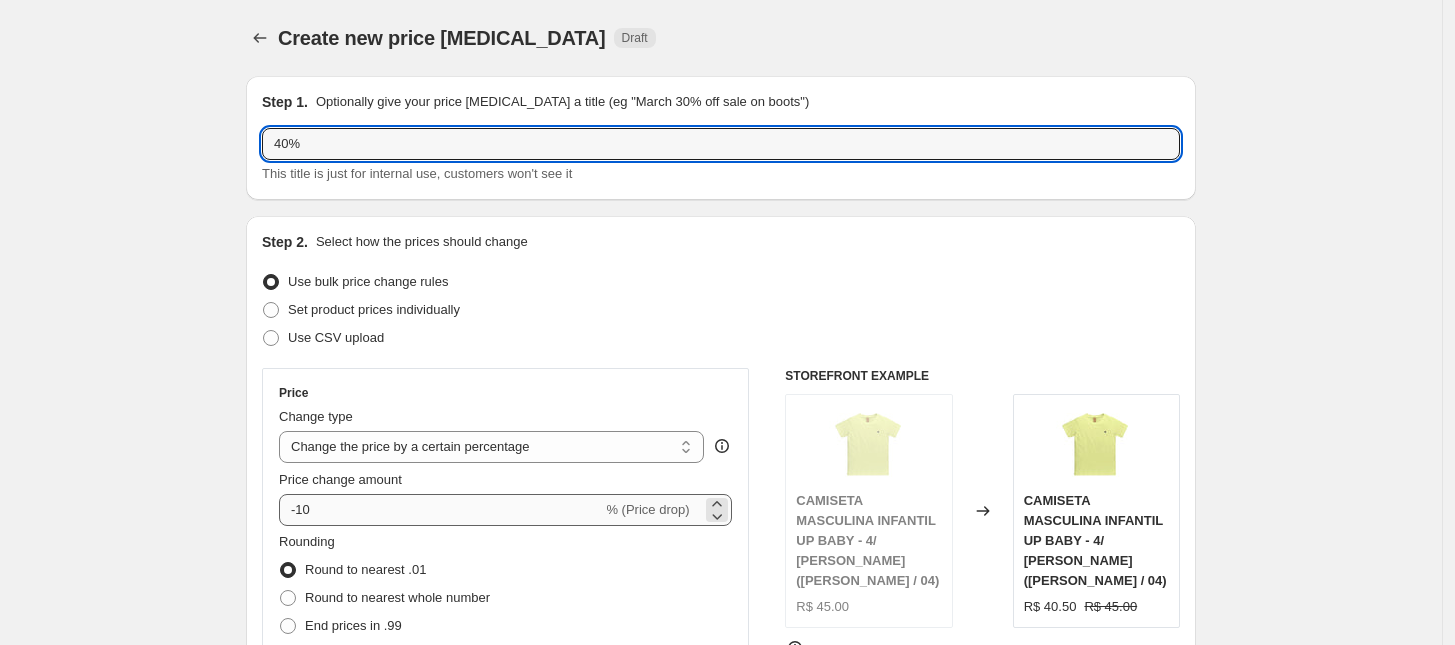 type on "40%" 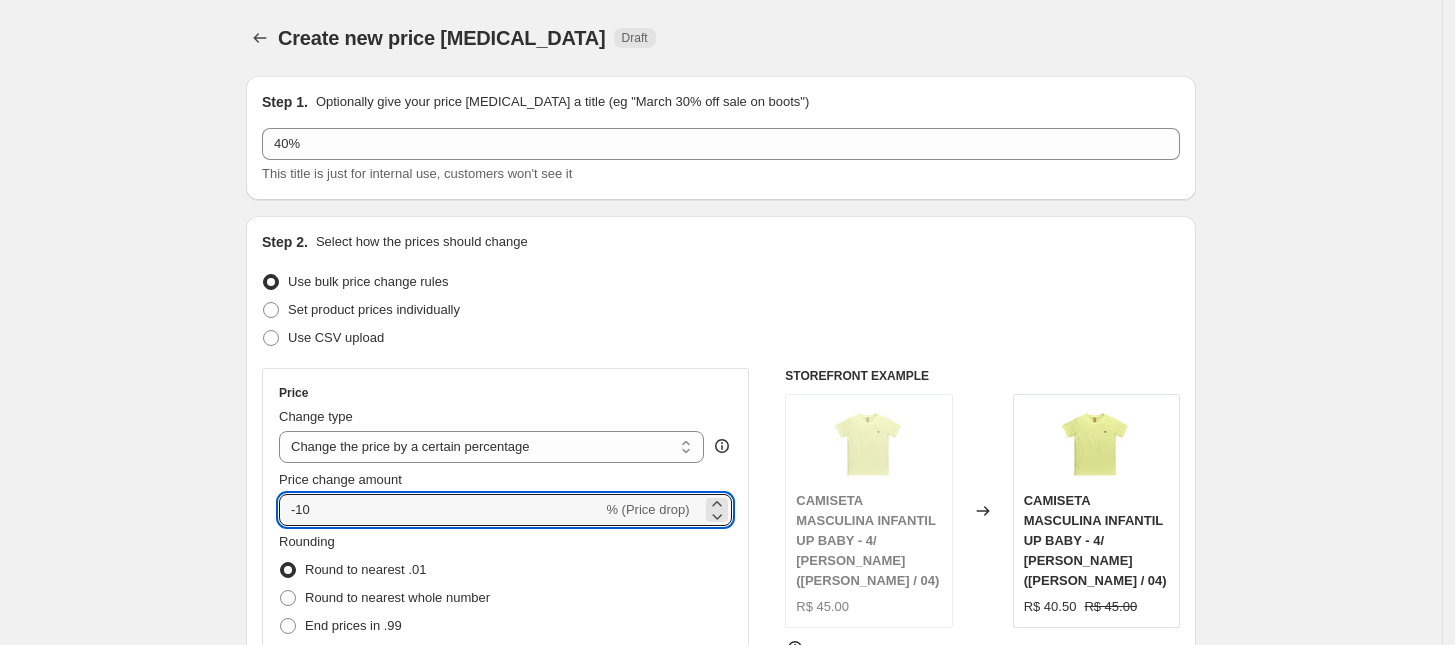 drag, startPoint x: 327, startPoint y: 508, endPoint x: 301, endPoint y: 488, distance: 32.80244 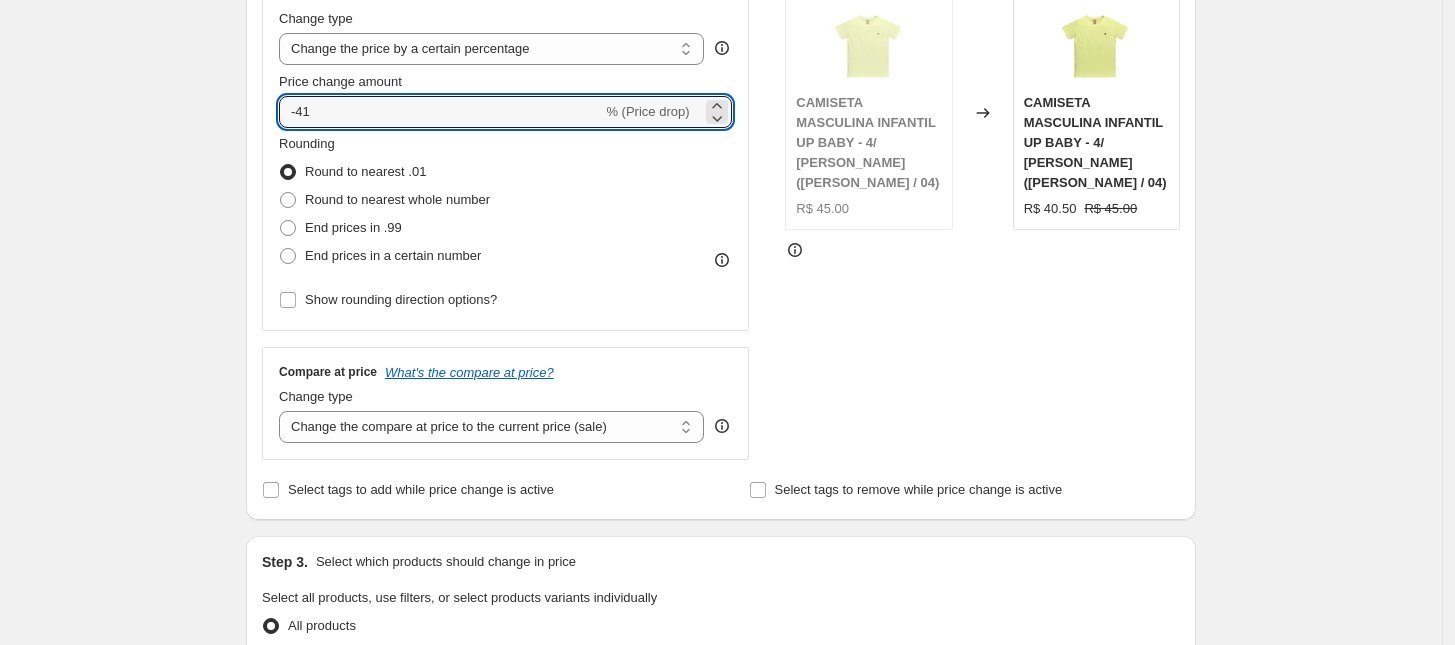 scroll, scrollTop: 625, scrollLeft: 0, axis: vertical 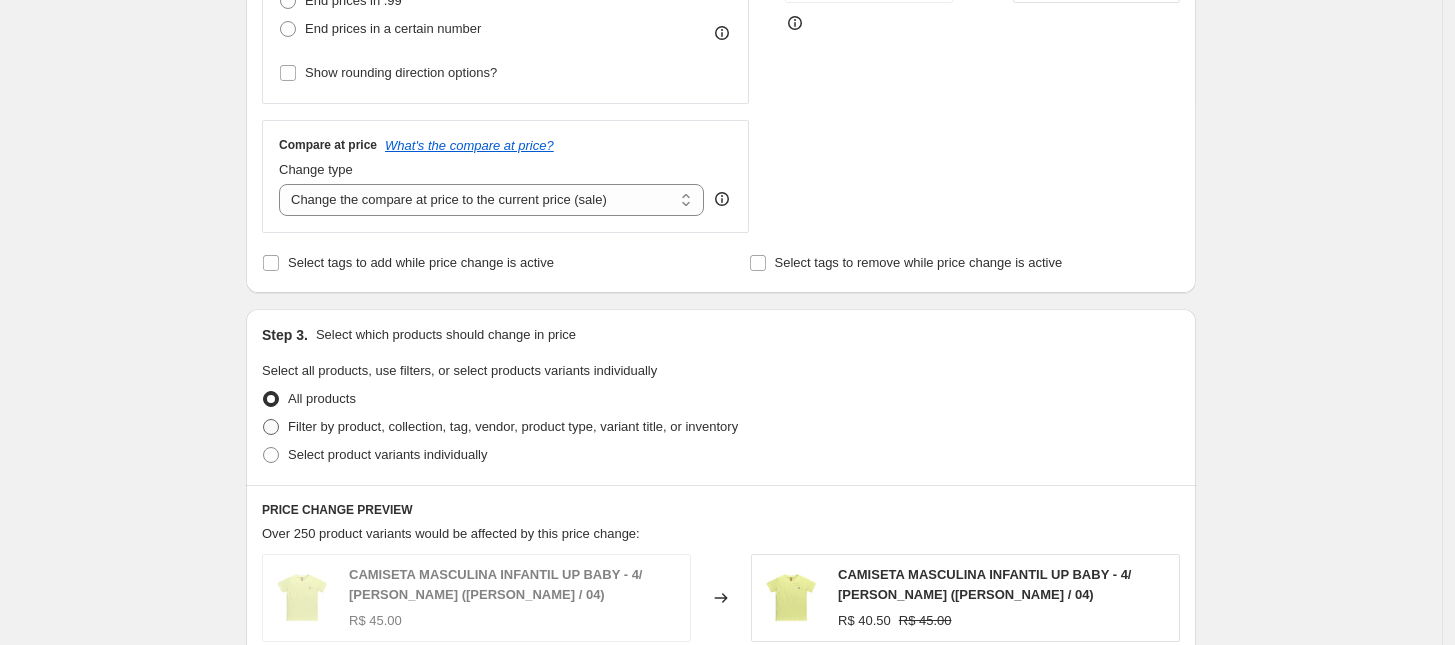 type on "-41" 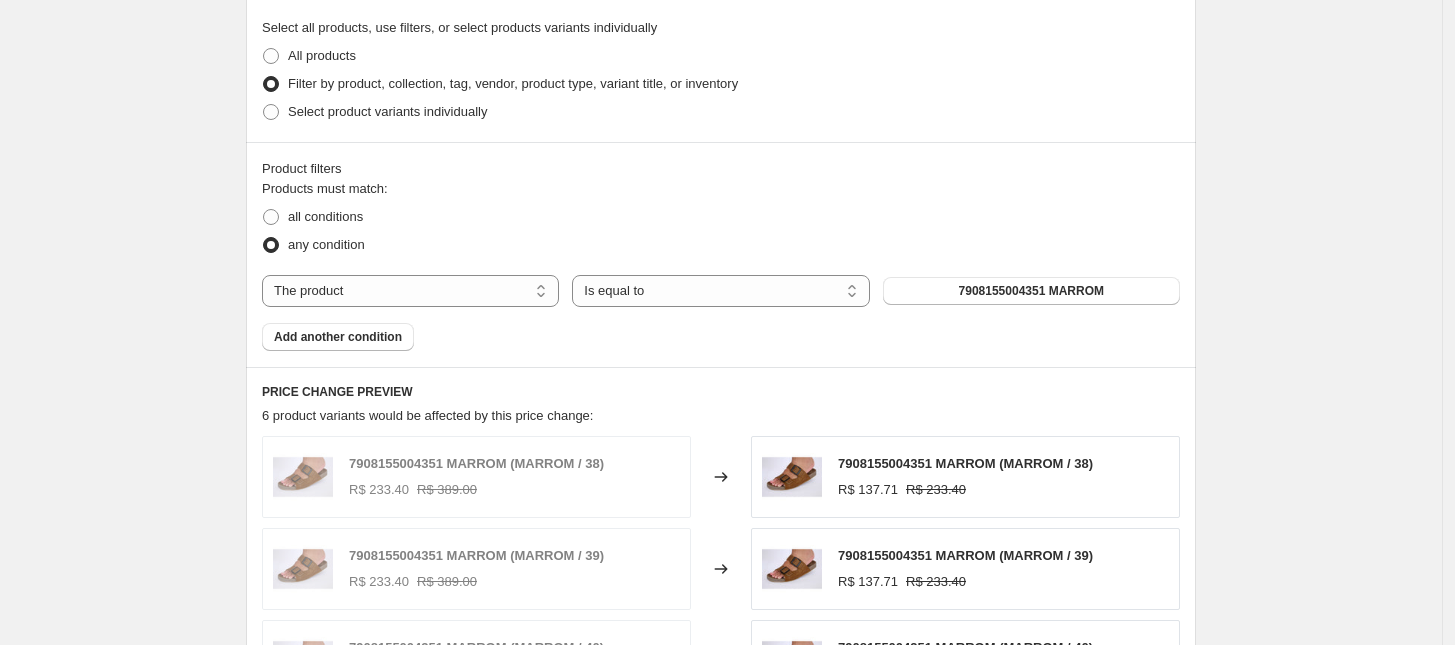 scroll, scrollTop: 1000, scrollLeft: 0, axis: vertical 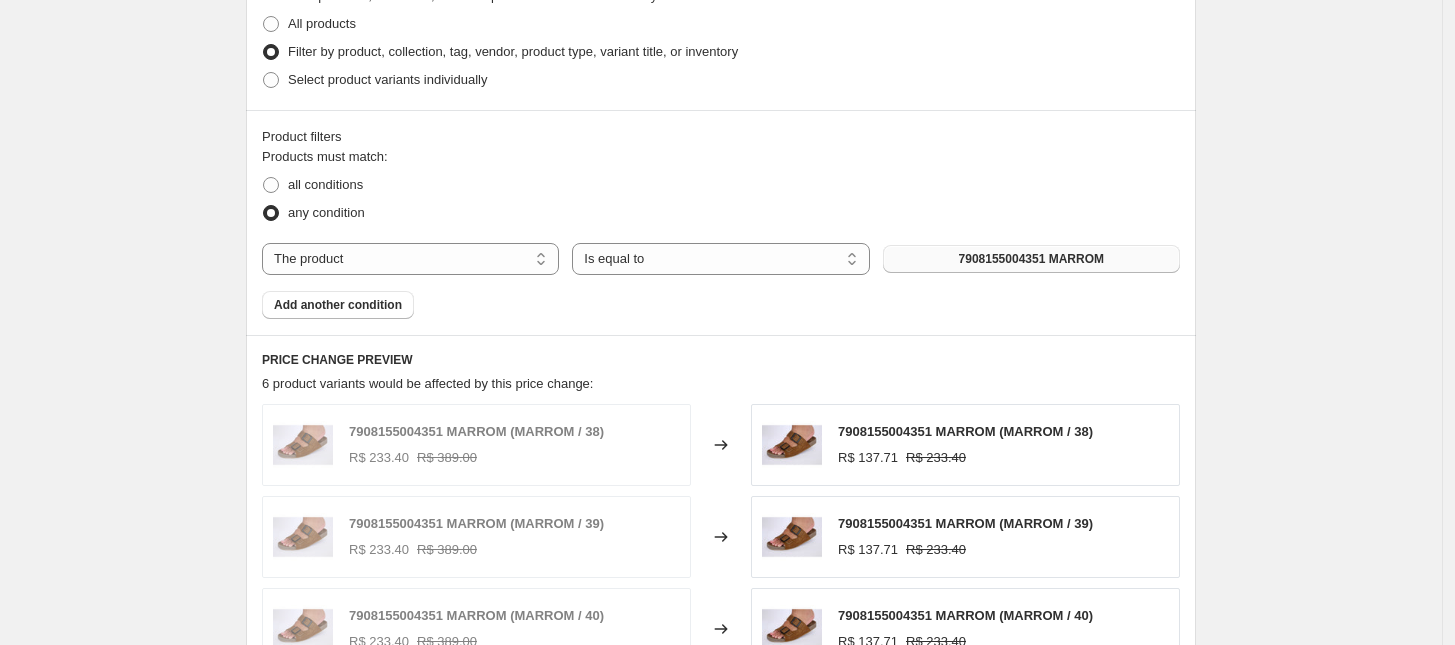 click on "7908155004351 MARROM" at bounding box center [1031, 259] 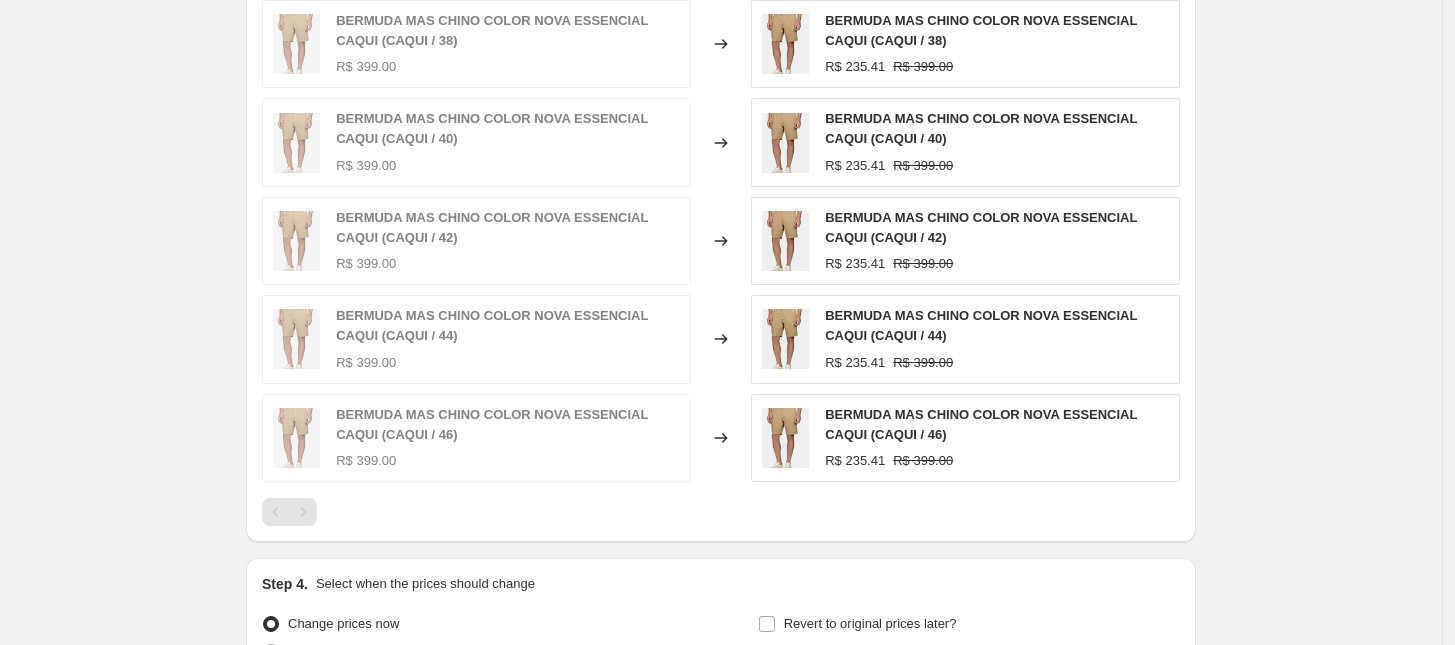 scroll, scrollTop: 1627, scrollLeft: 0, axis: vertical 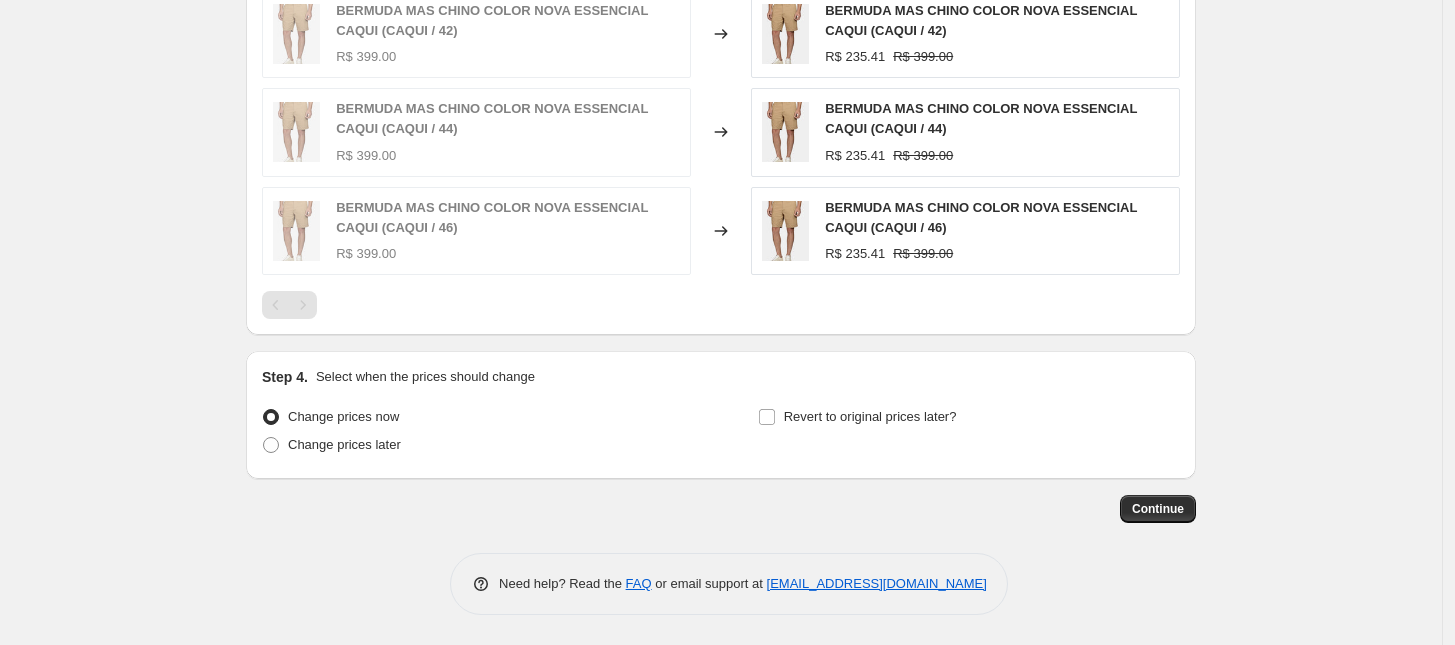 click on "Continue" at bounding box center [721, 509] 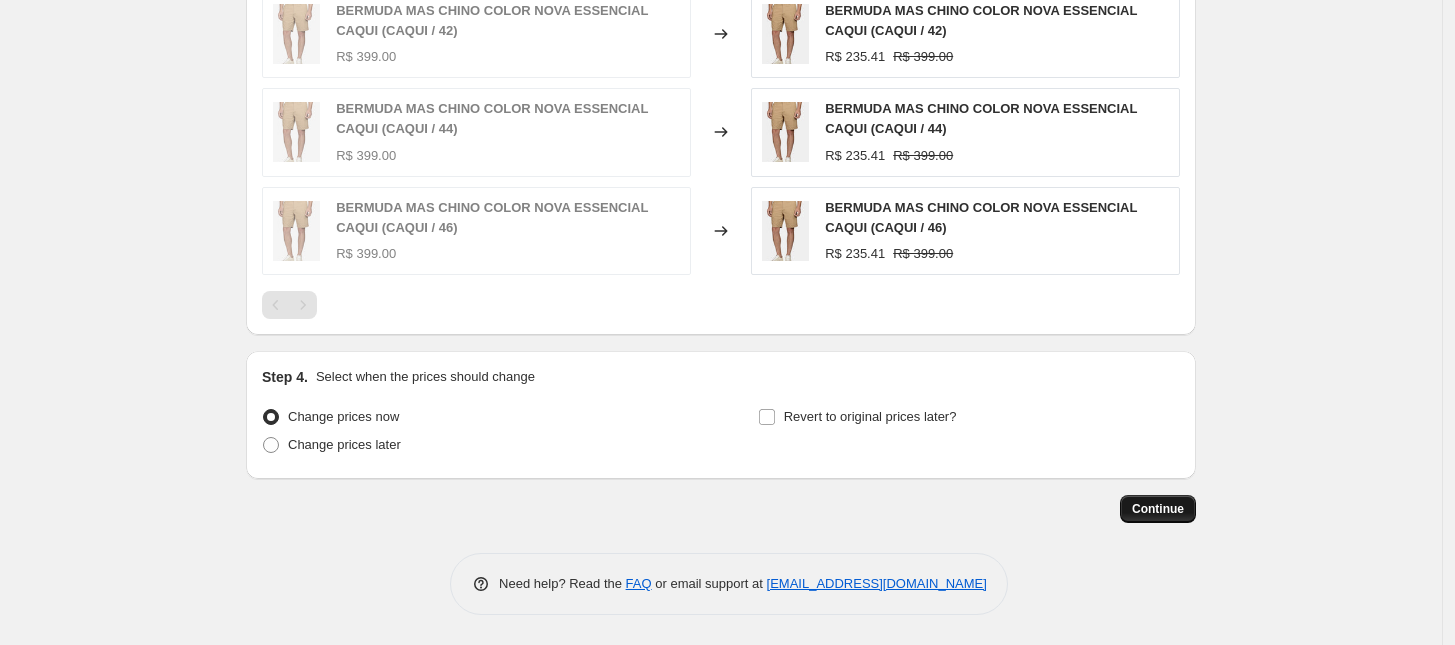 click on "Continue" at bounding box center (1158, 509) 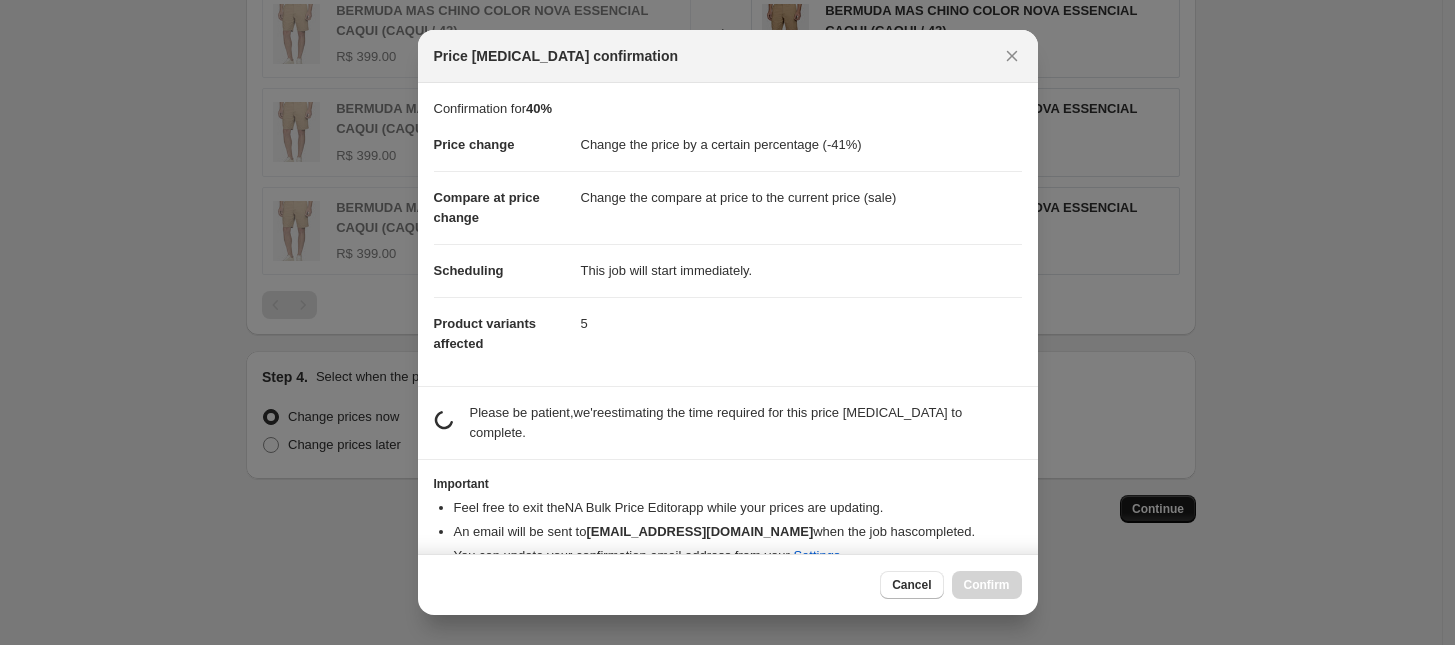scroll, scrollTop: 1627, scrollLeft: 0, axis: vertical 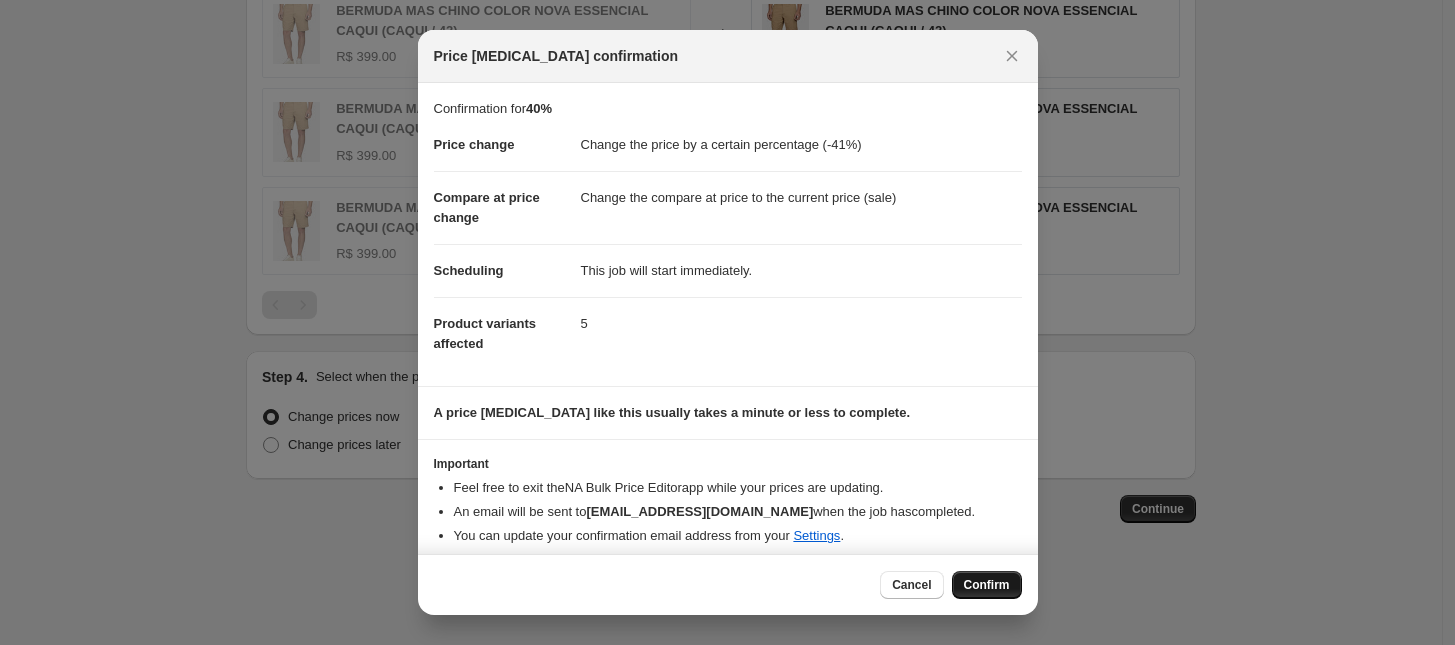 click on "Confirm" at bounding box center (987, 585) 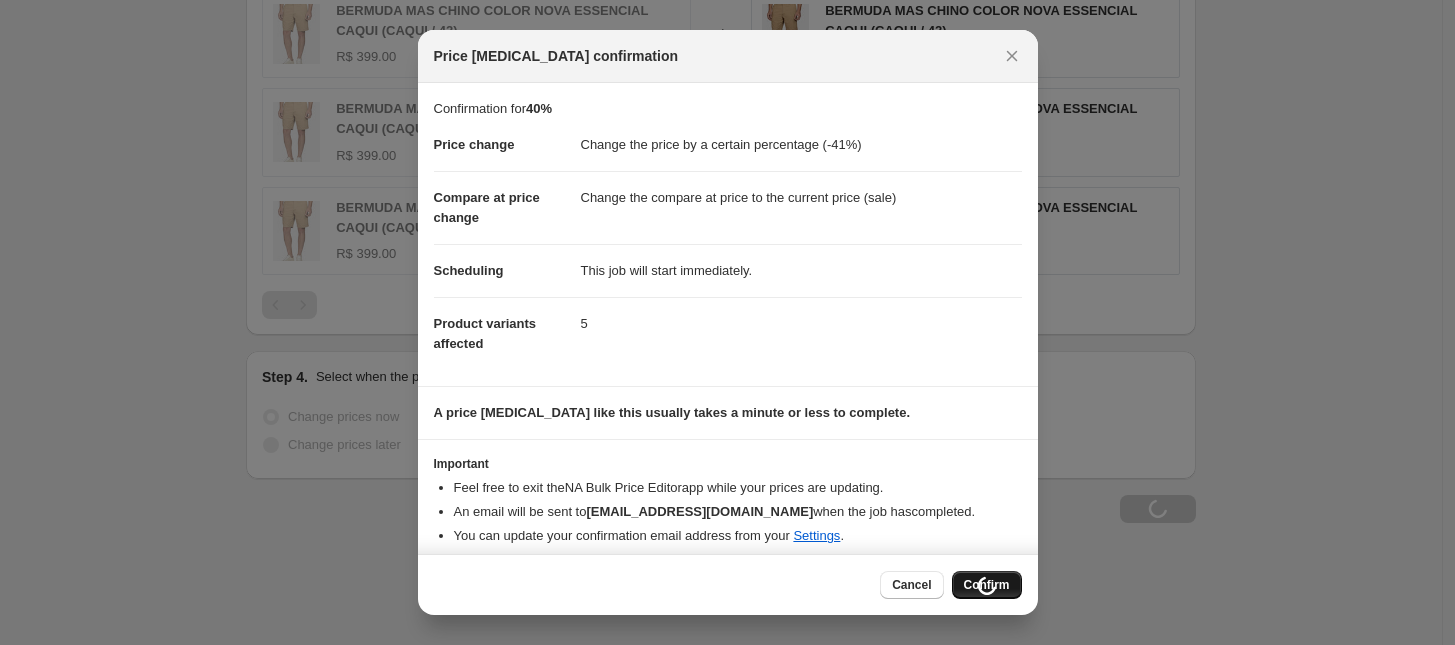 scroll, scrollTop: 1696, scrollLeft: 0, axis: vertical 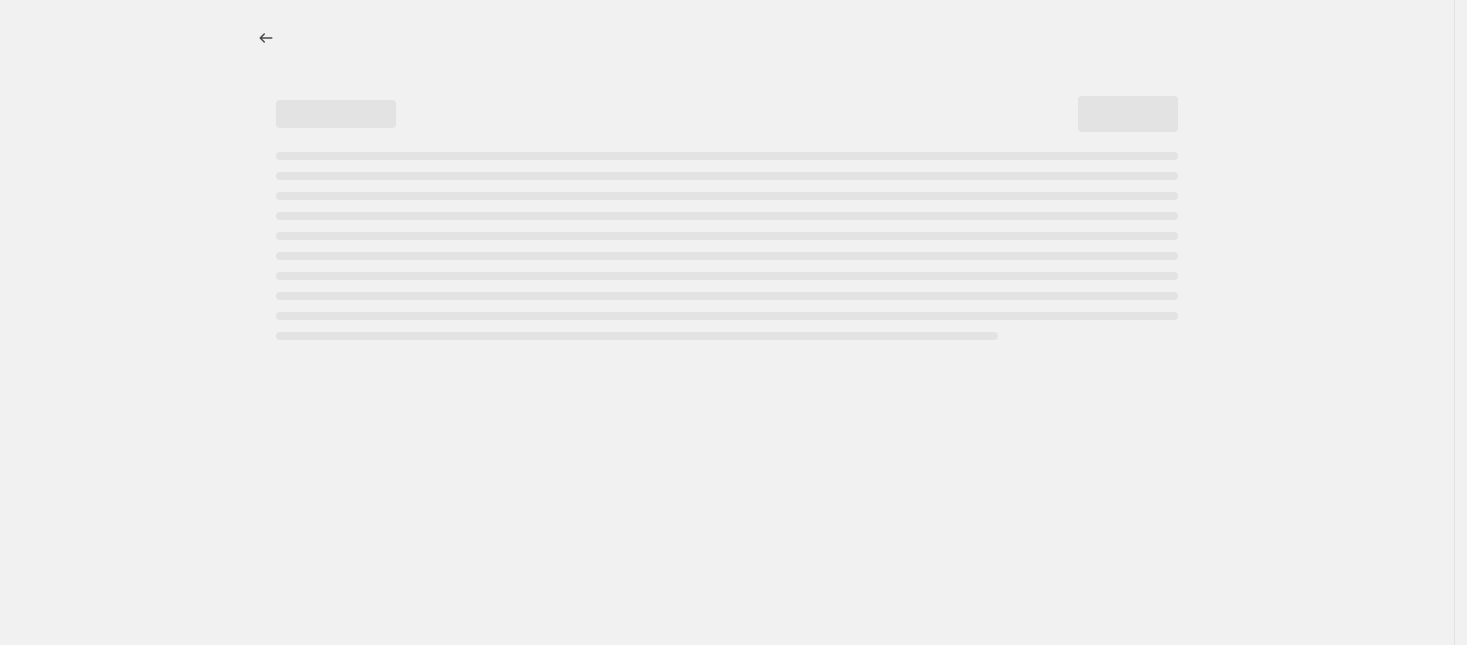 select on "percentage" 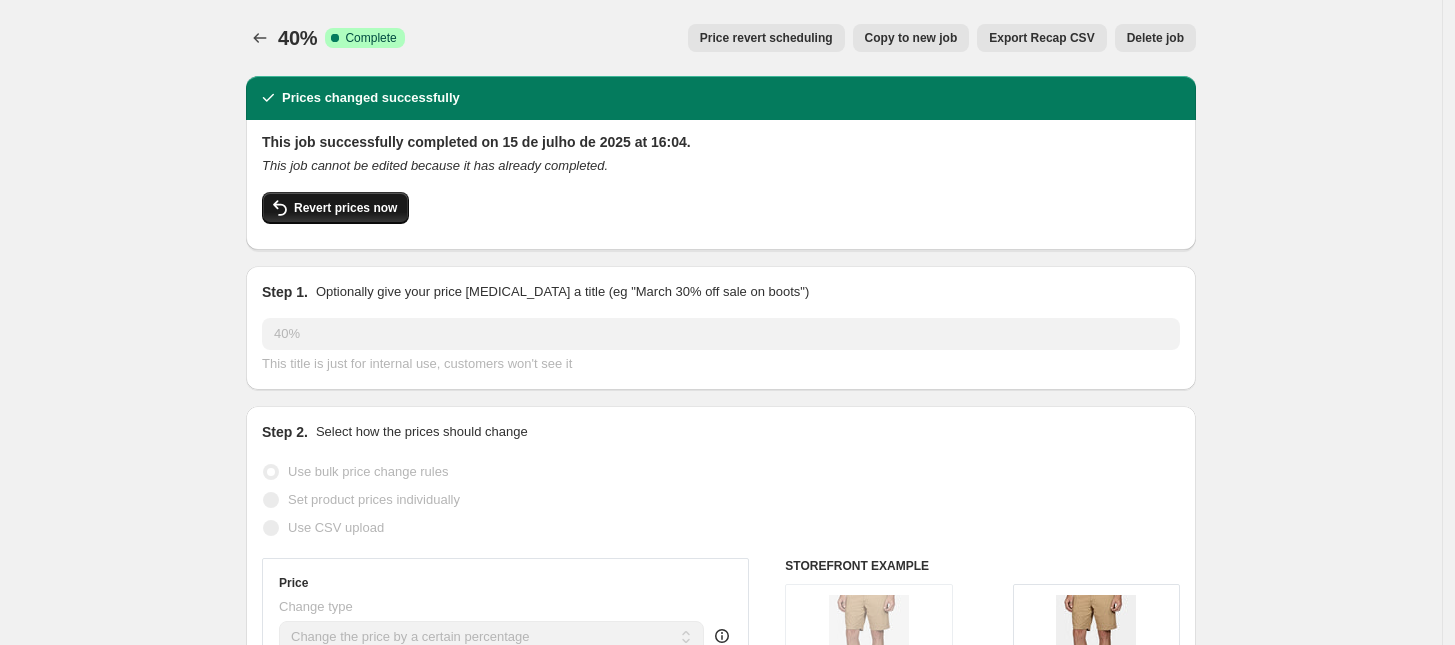 click on "Revert prices now" at bounding box center [345, 208] 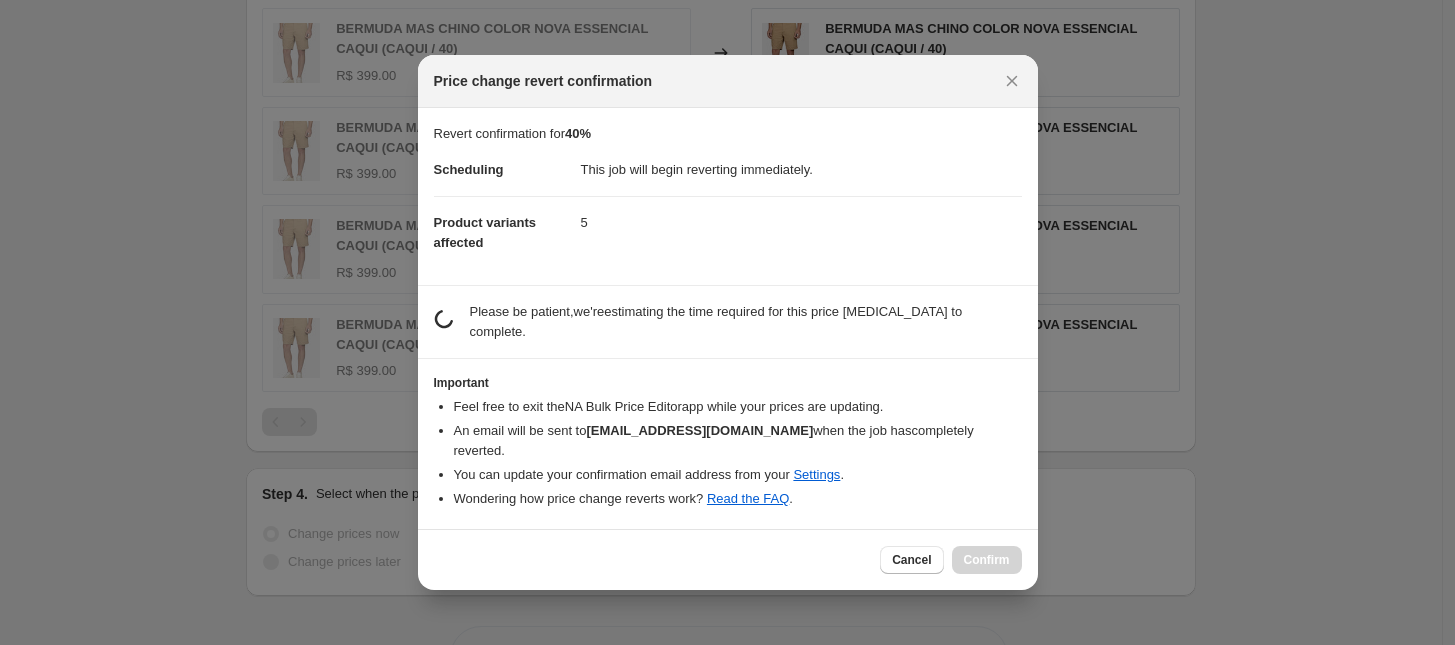 scroll, scrollTop: 0, scrollLeft: 0, axis: both 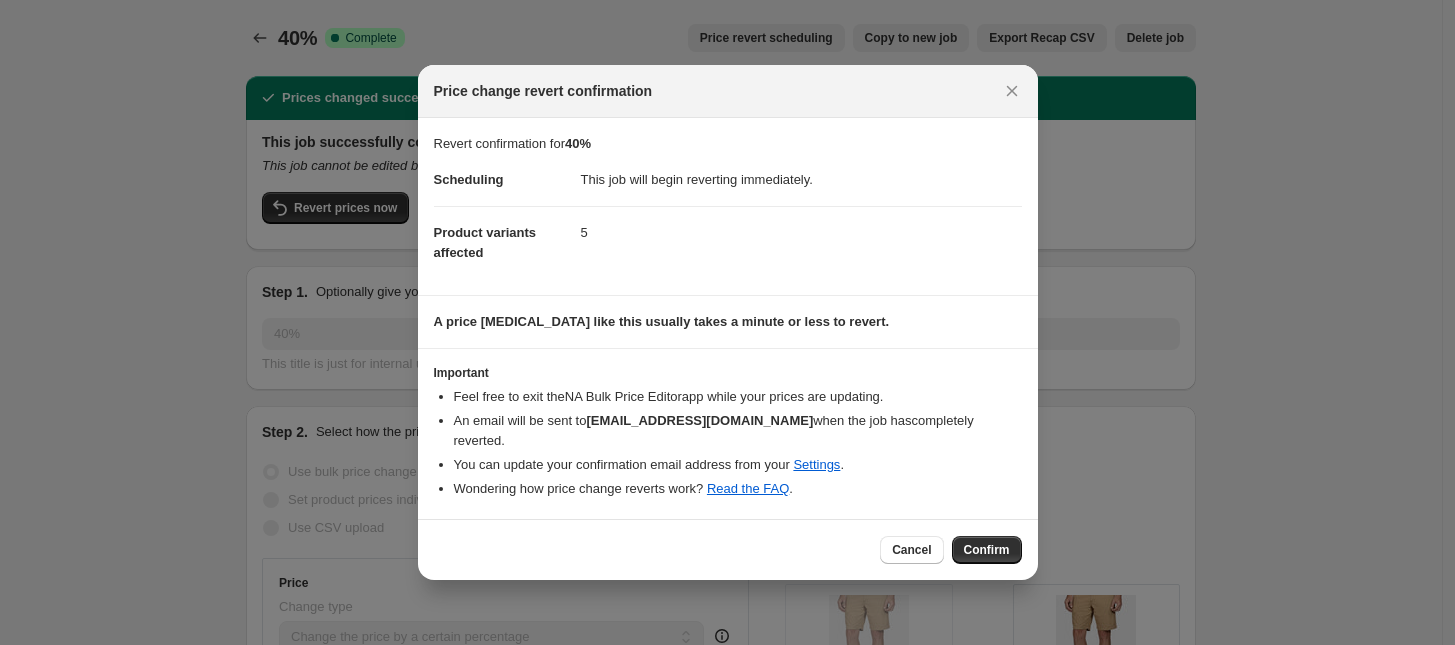 click on "Cancel Confirm" at bounding box center [728, 549] 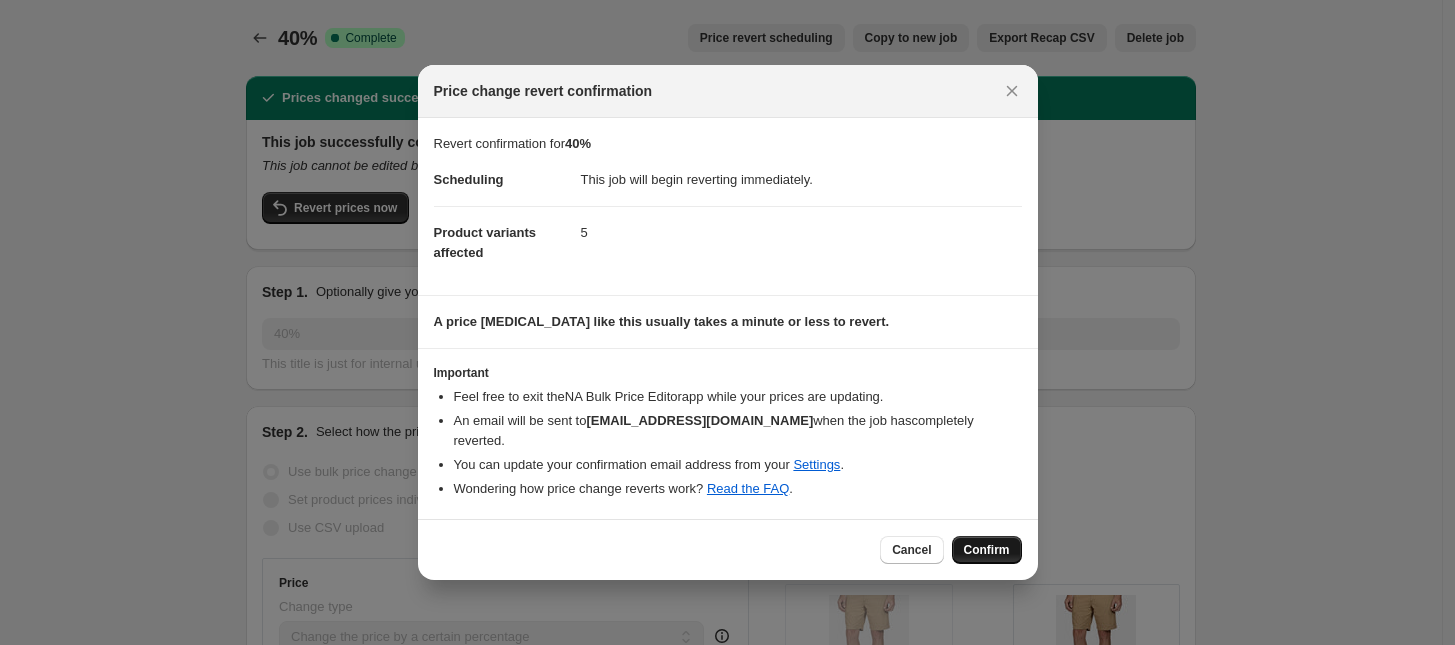 click on "Confirm" at bounding box center (987, 550) 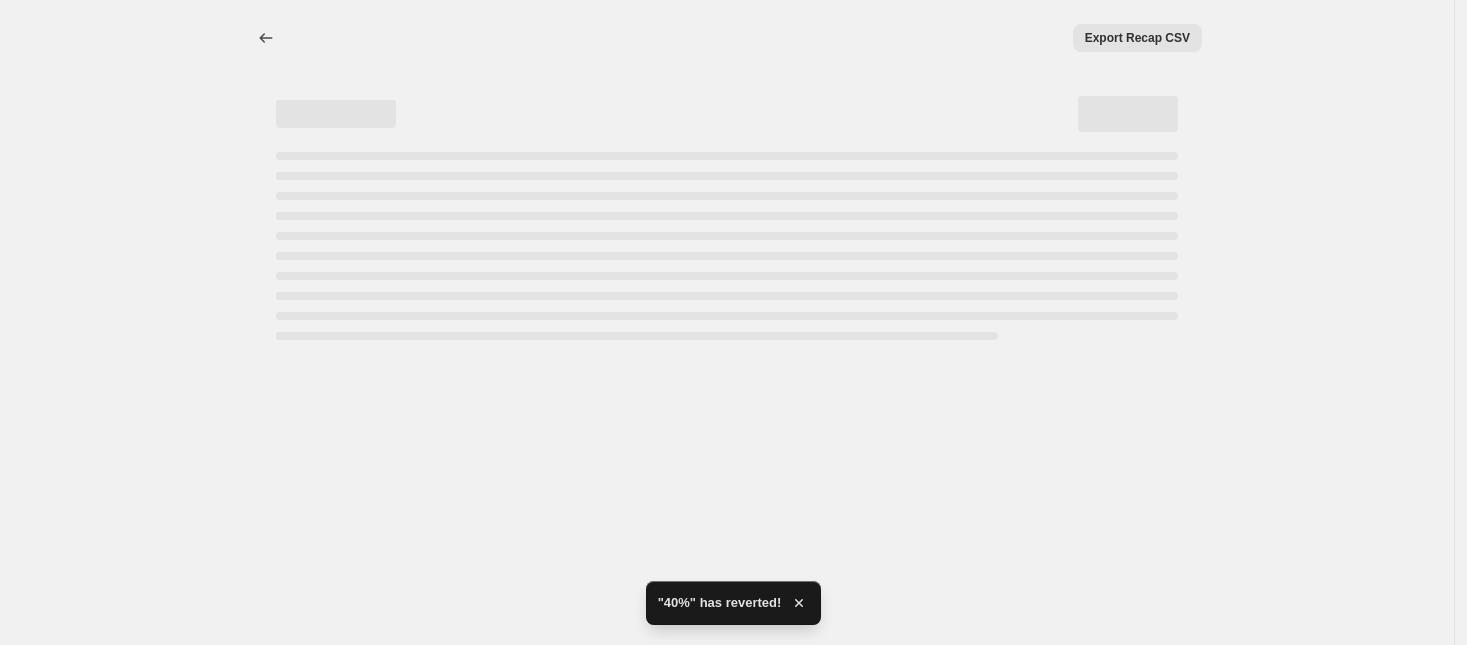 select on "percentage" 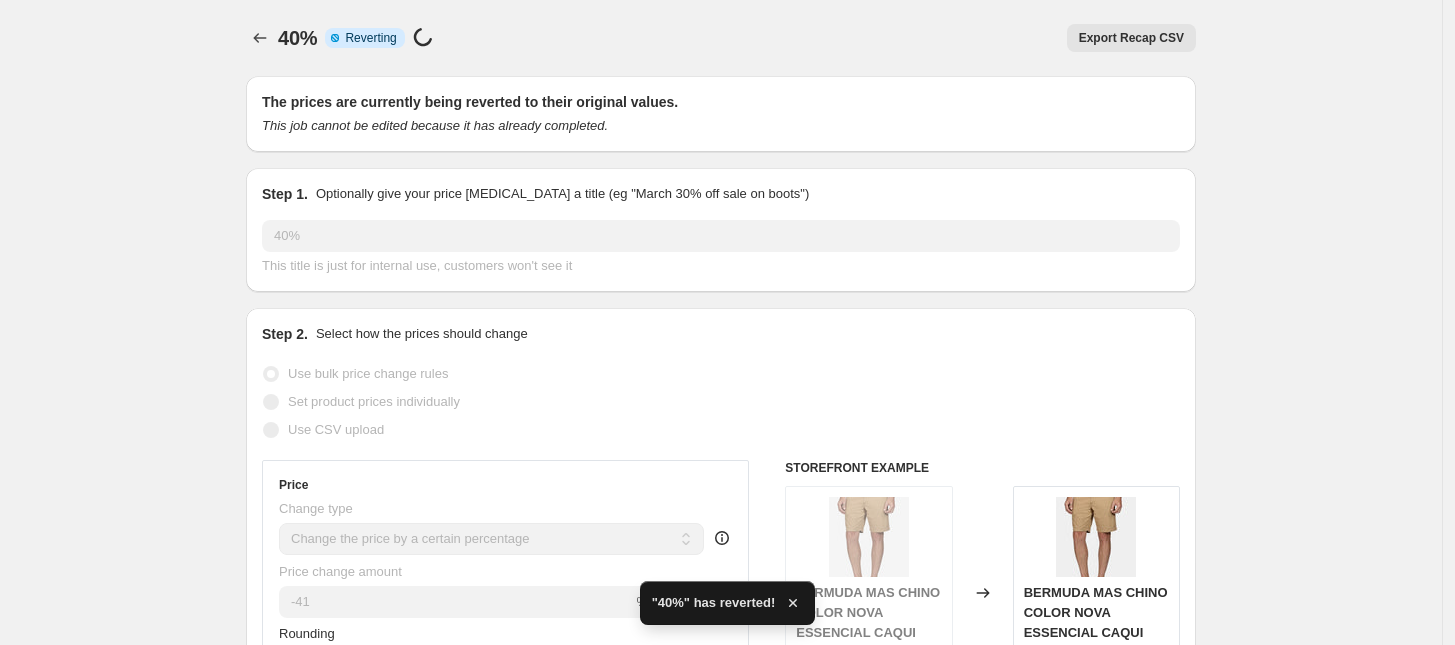 click on "40%. This page is ready 40% Info Partially complete Reverting Price [MEDICAL_DATA] in progress... Export Recap CSV More actions Export Recap CSV The prices are currently being reverted to their original values. This job cannot be edited because it has already completed. Step 1. Optionally give your price [MEDICAL_DATA] a title (eg "March 30% off sale on boots") 40% This title is just for internal use, customers won't see it Step 2. Select how the prices should change Use bulk price change rules Set product prices individually Use CSV upload Price Change type Change the price to a certain amount Change the price by a certain amount Change the price by a certain percentage Change the price to the current compare at price (price before sale) Change the price by a certain amount relative to the compare at price Change the price by a certain percentage relative to the compare at price Don't change the price Change the price by a certain percentage relative to the cost per item Change price to certain cost margin -41   FAQ" at bounding box center [721, 1158] 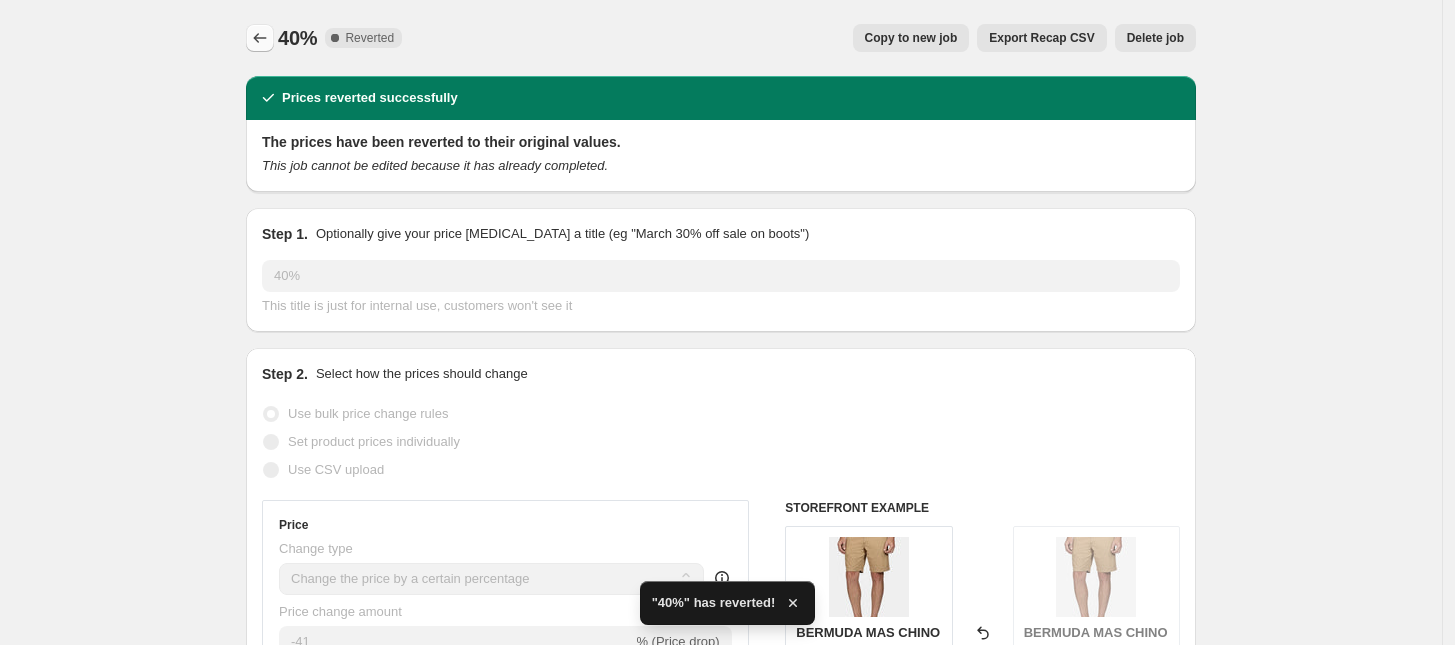 click 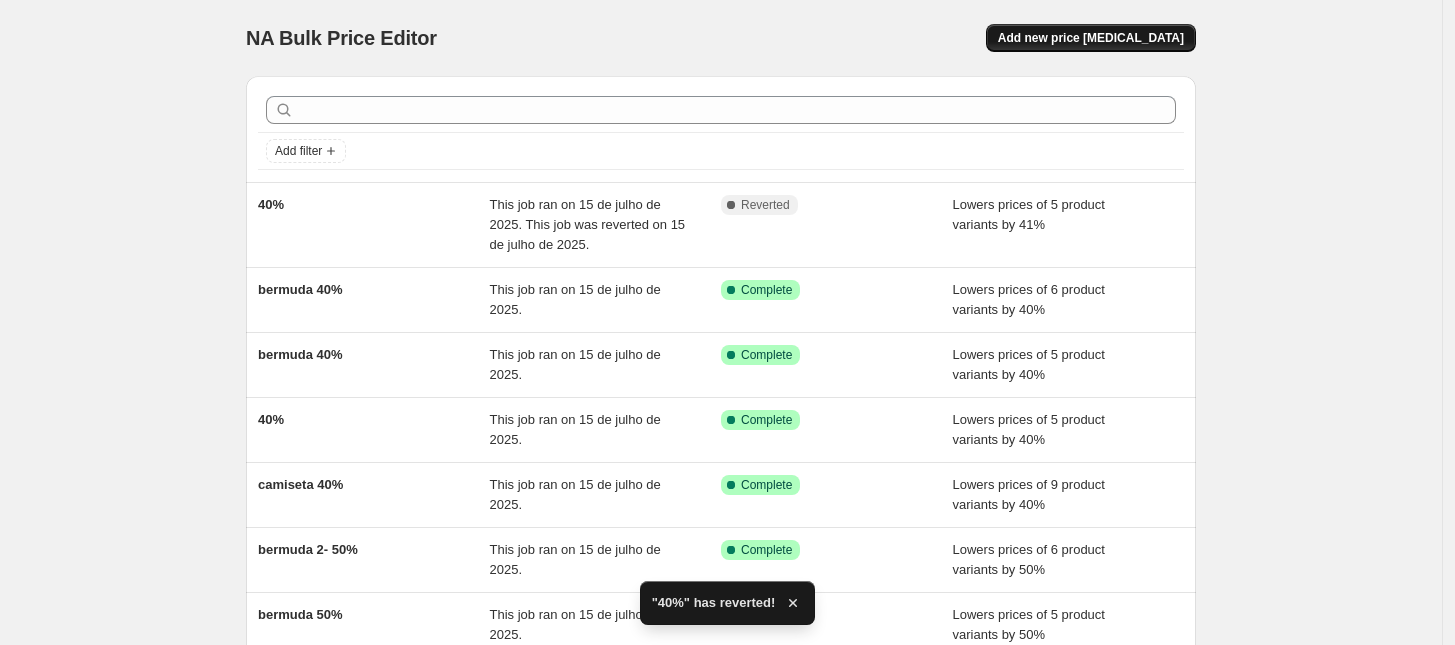 click on "Add new price [MEDICAL_DATA]" at bounding box center [1091, 38] 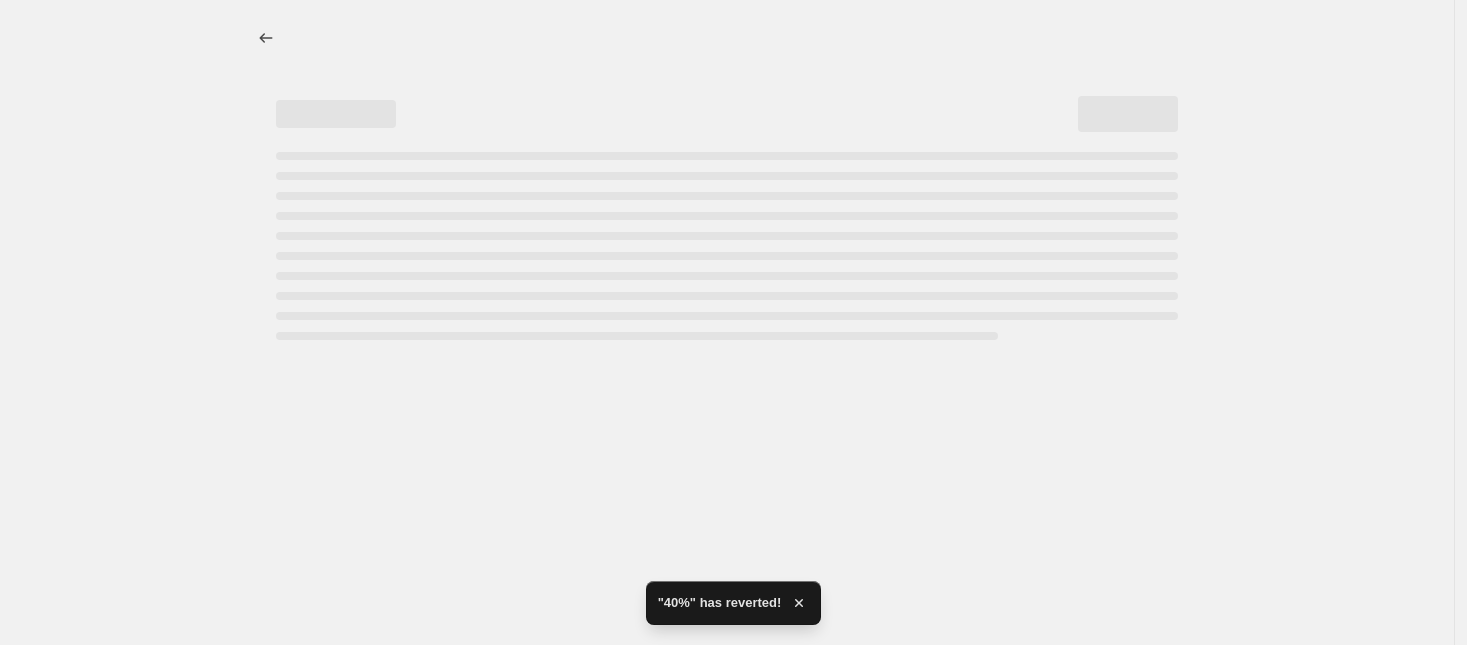 select on "percentage" 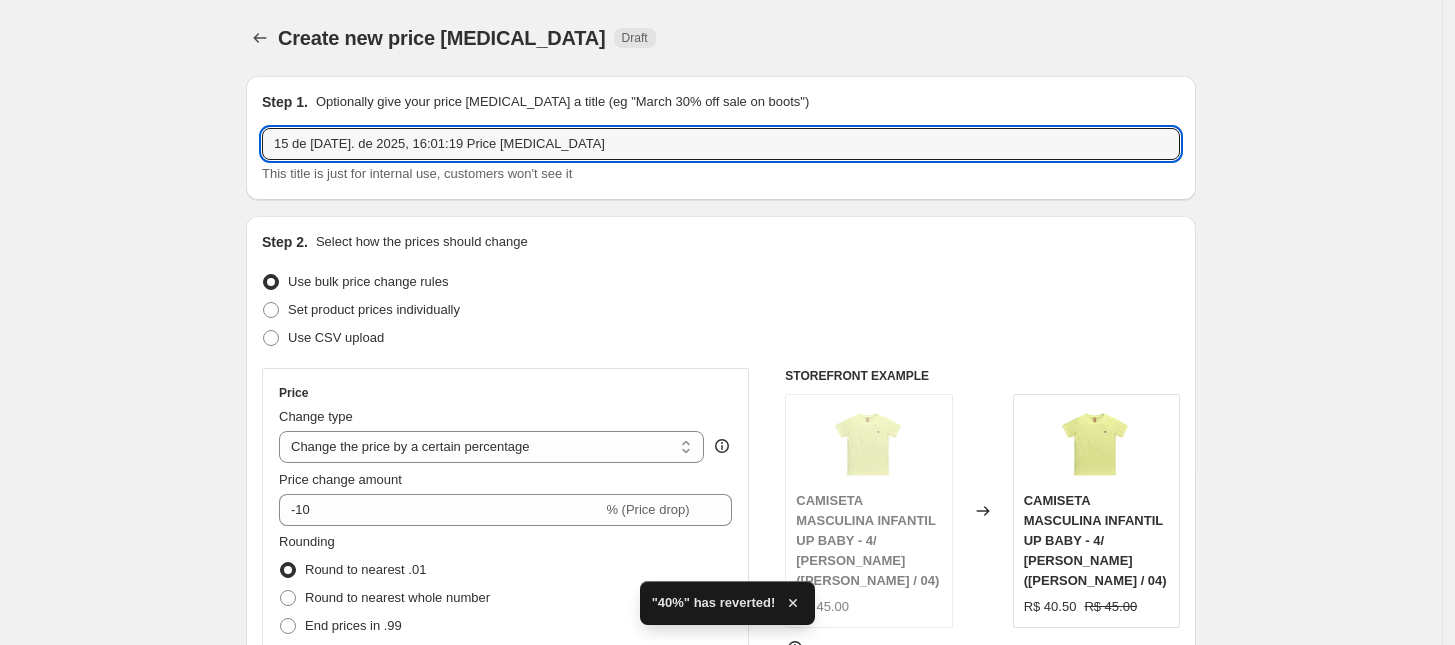 drag, startPoint x: 536, startPoint y: 141, endPoint x: -240, endPoint y: 133, distance: 776.04126 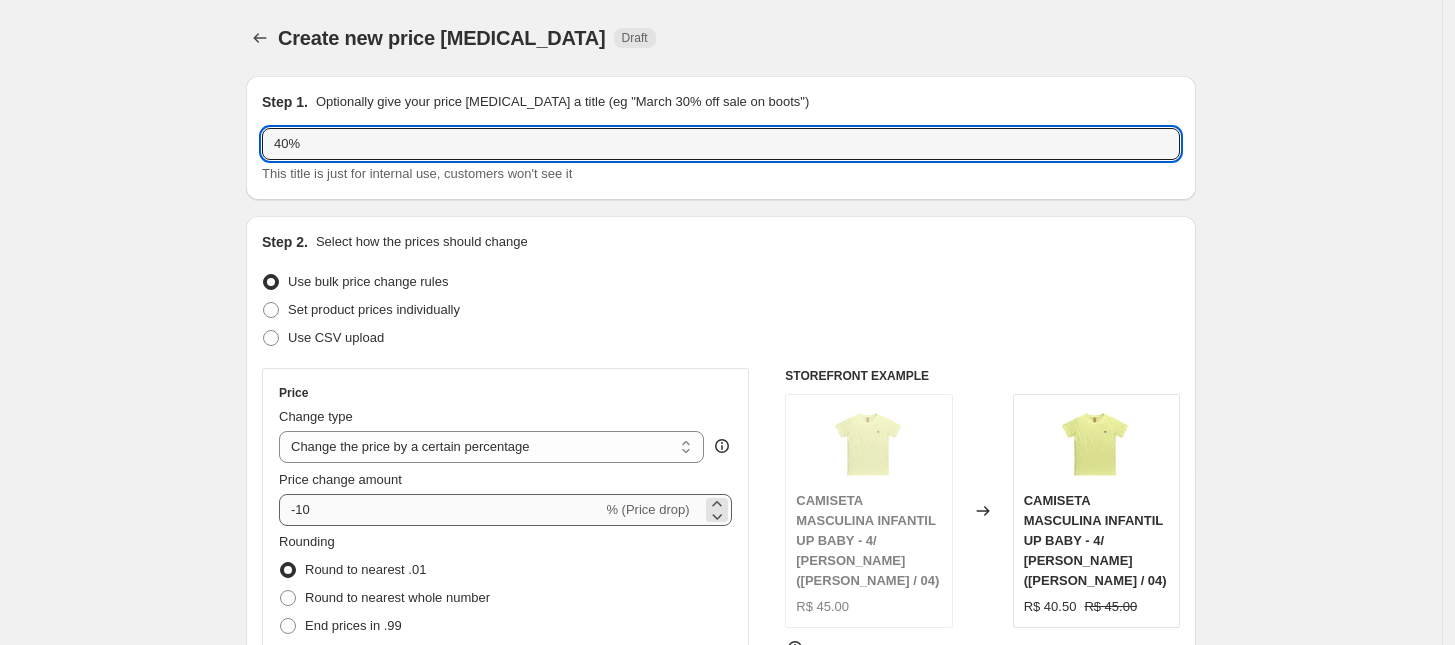 type on "40%" 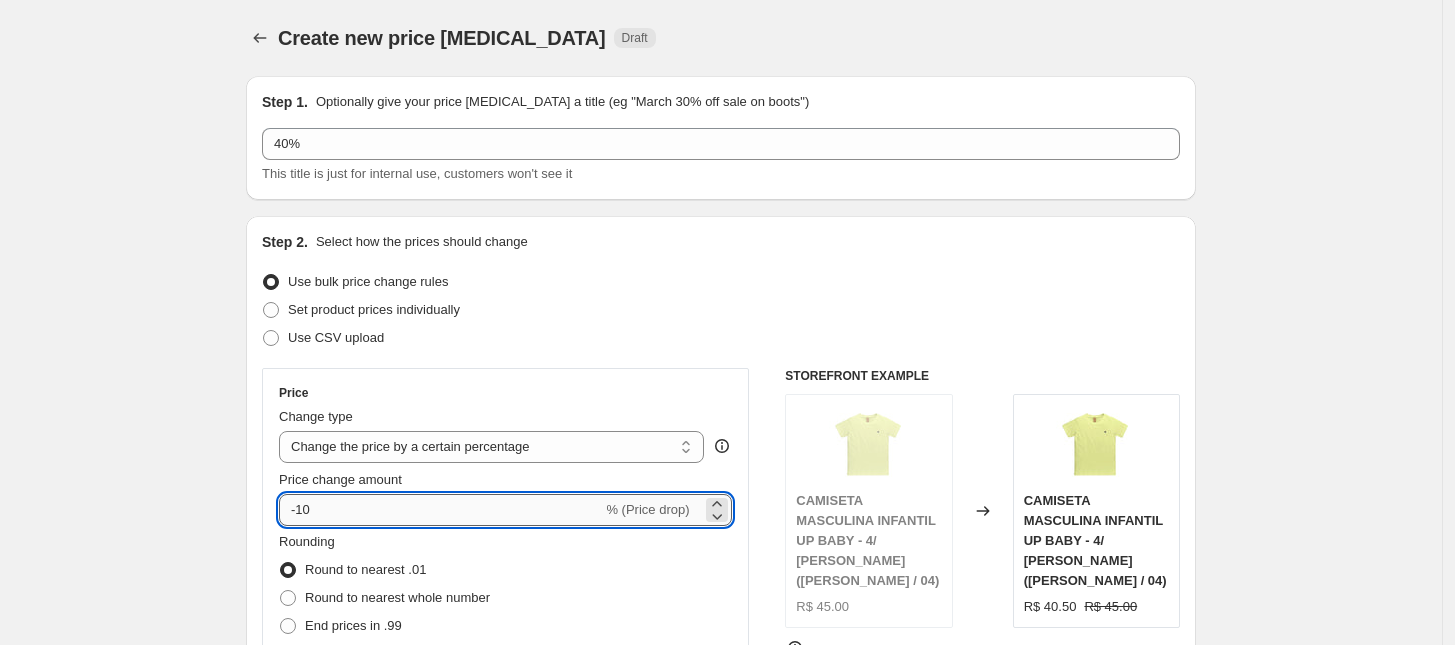drag, startPoint x: 328, startPoint y: 521, endPoint x: 303, endPoint y: 515, distance: 25.70992 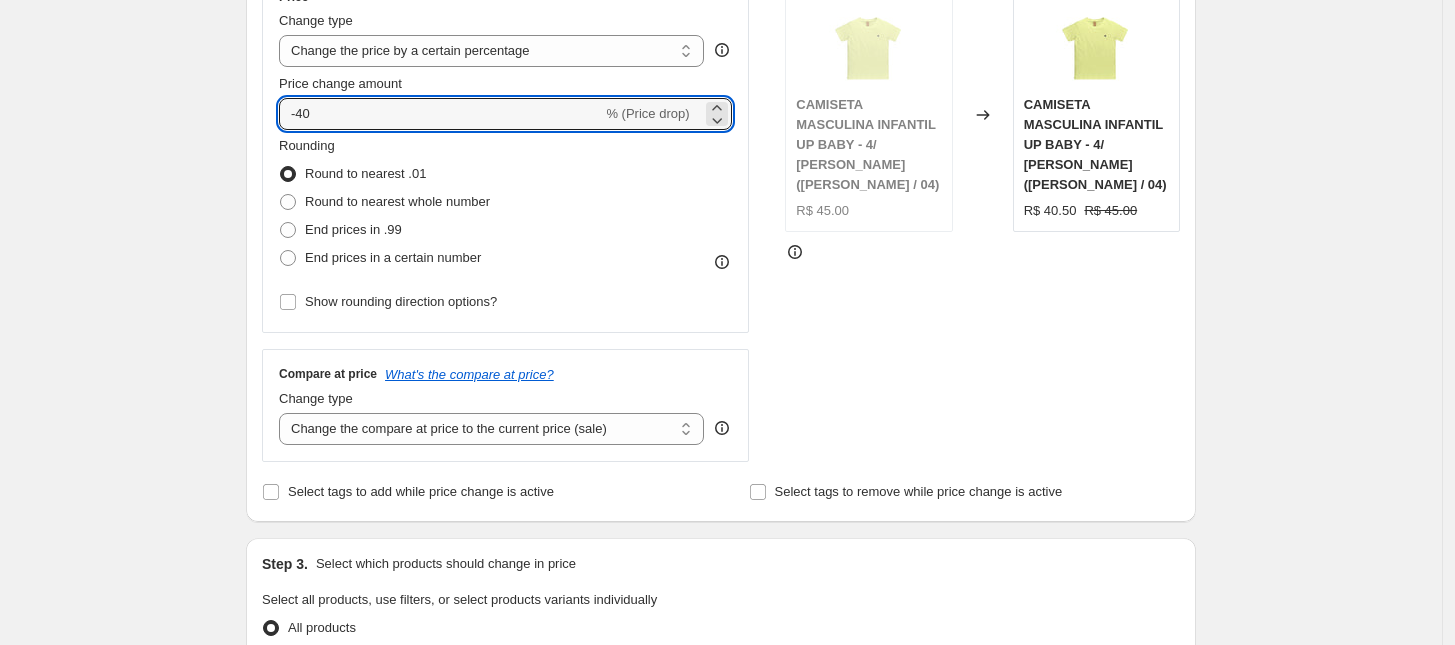 scroll, scrollTop: 625, scrollLeft: 0, axis: vertical 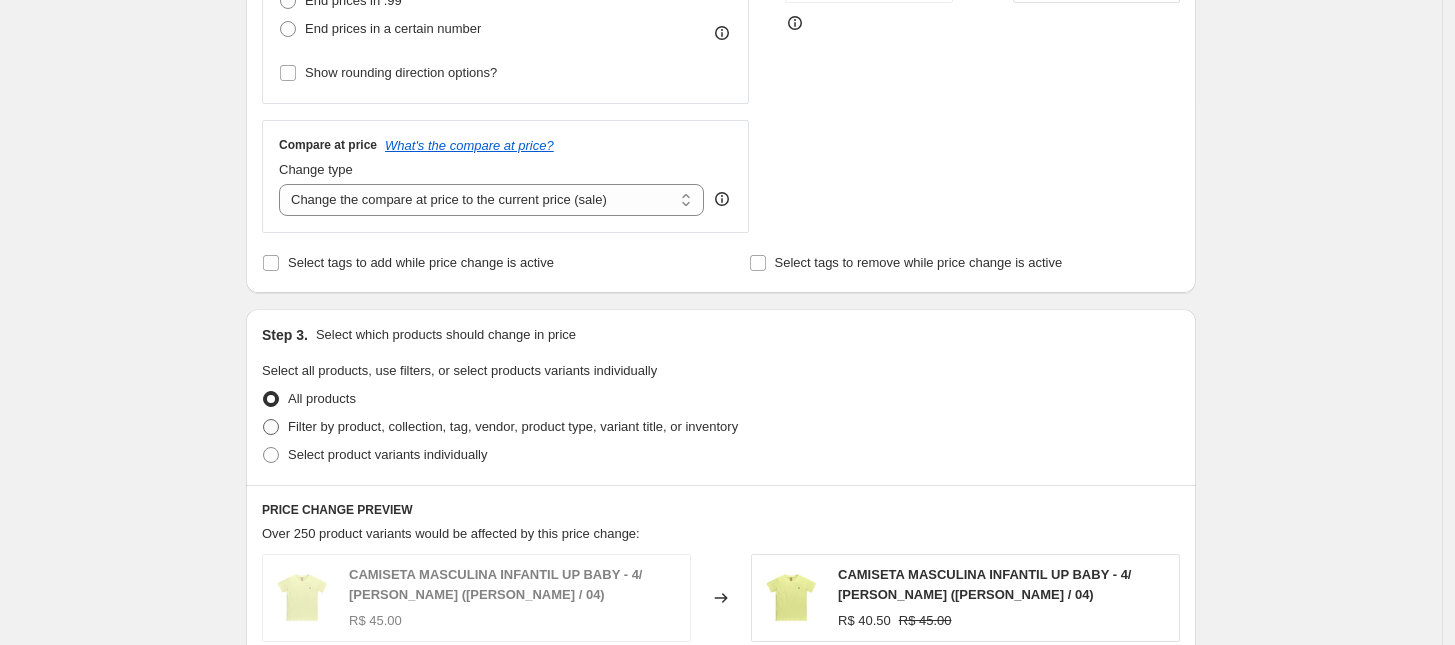 type on "-40" 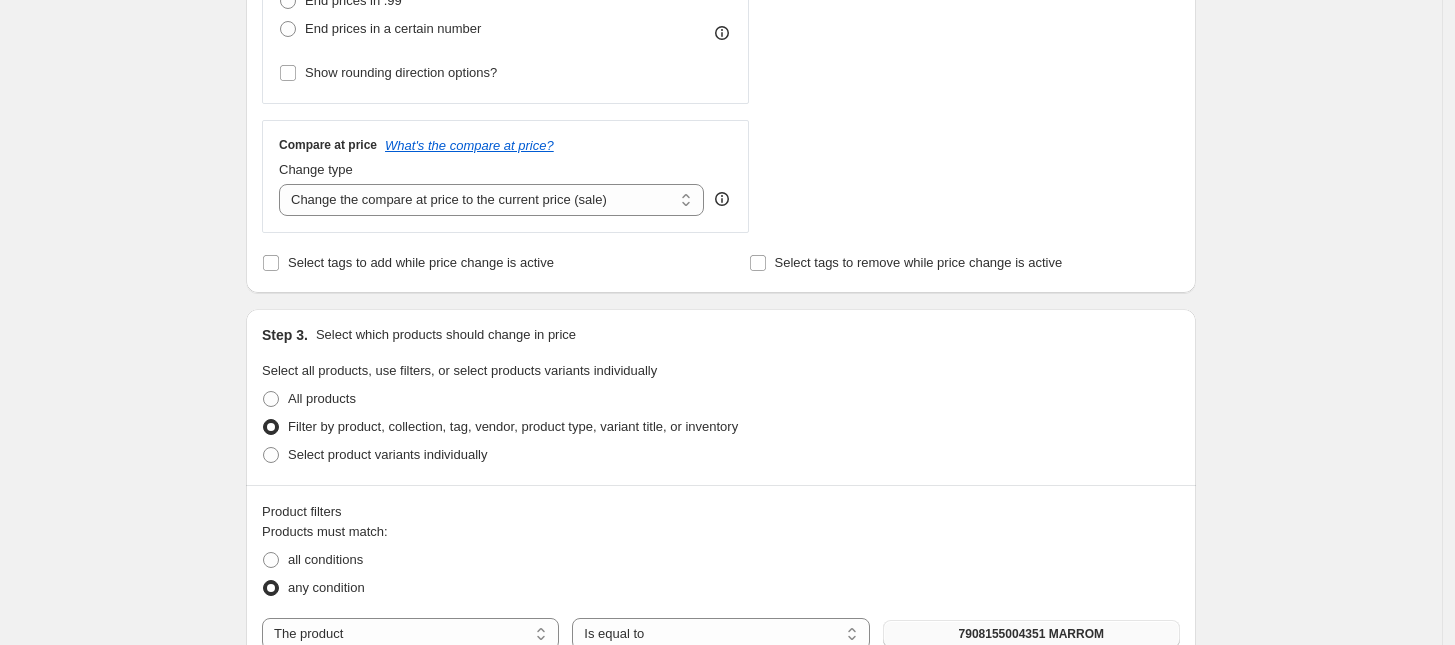 click on "7908155004351 MARROM" at bounding box center [1031, 634] 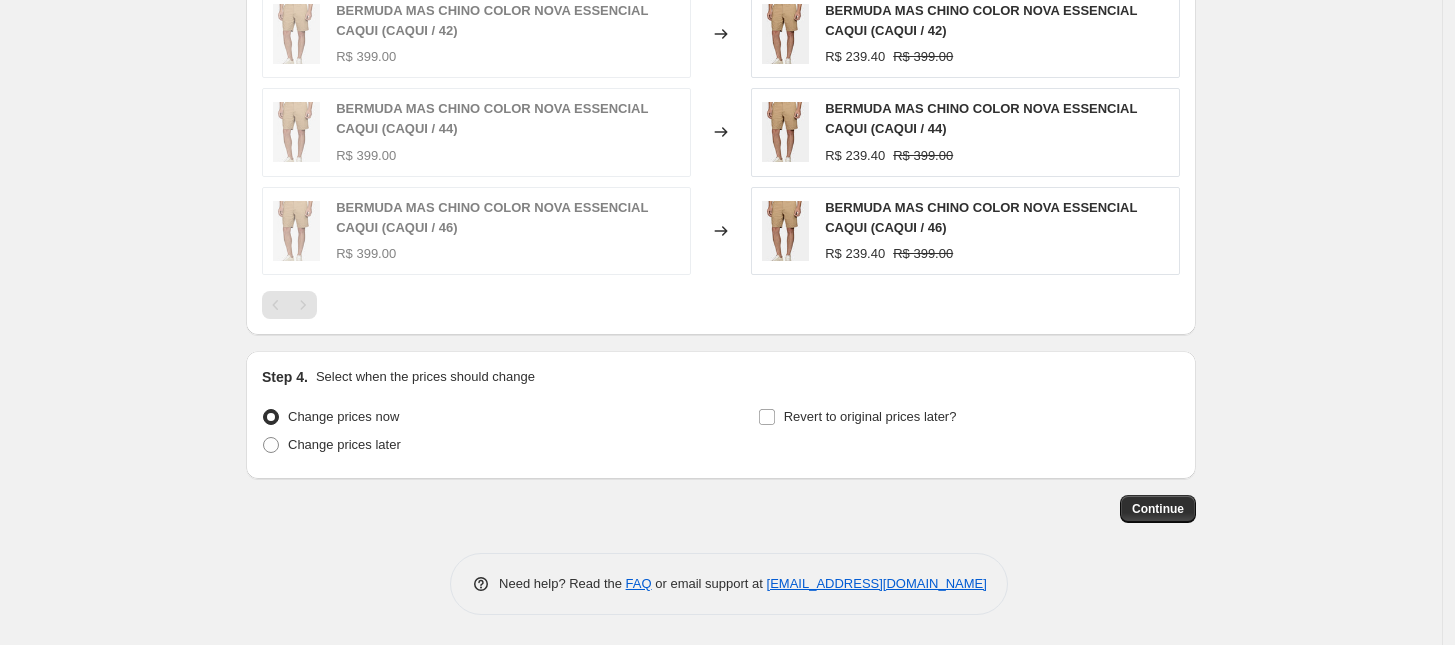 scroll, scrollTop: 1627, scrollLeft: 0, axis: vertical 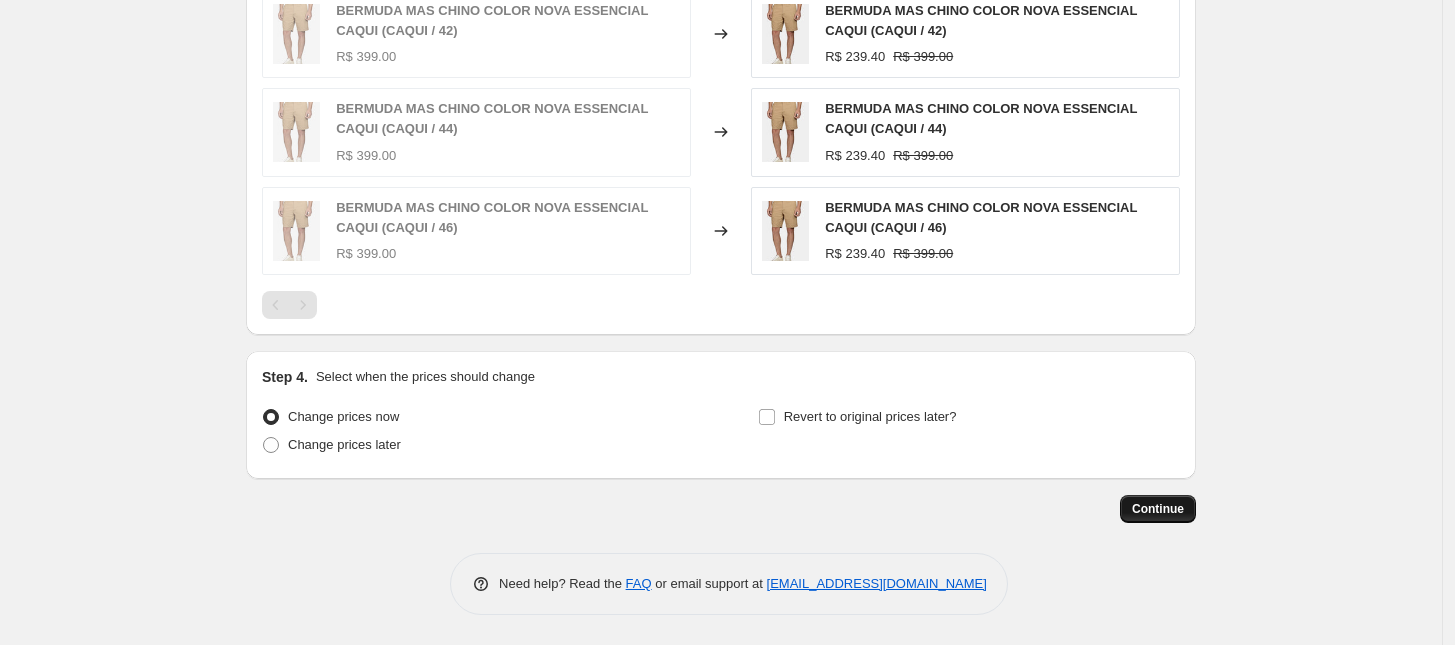 click on "Continue" at bounding box center (1158, 509) 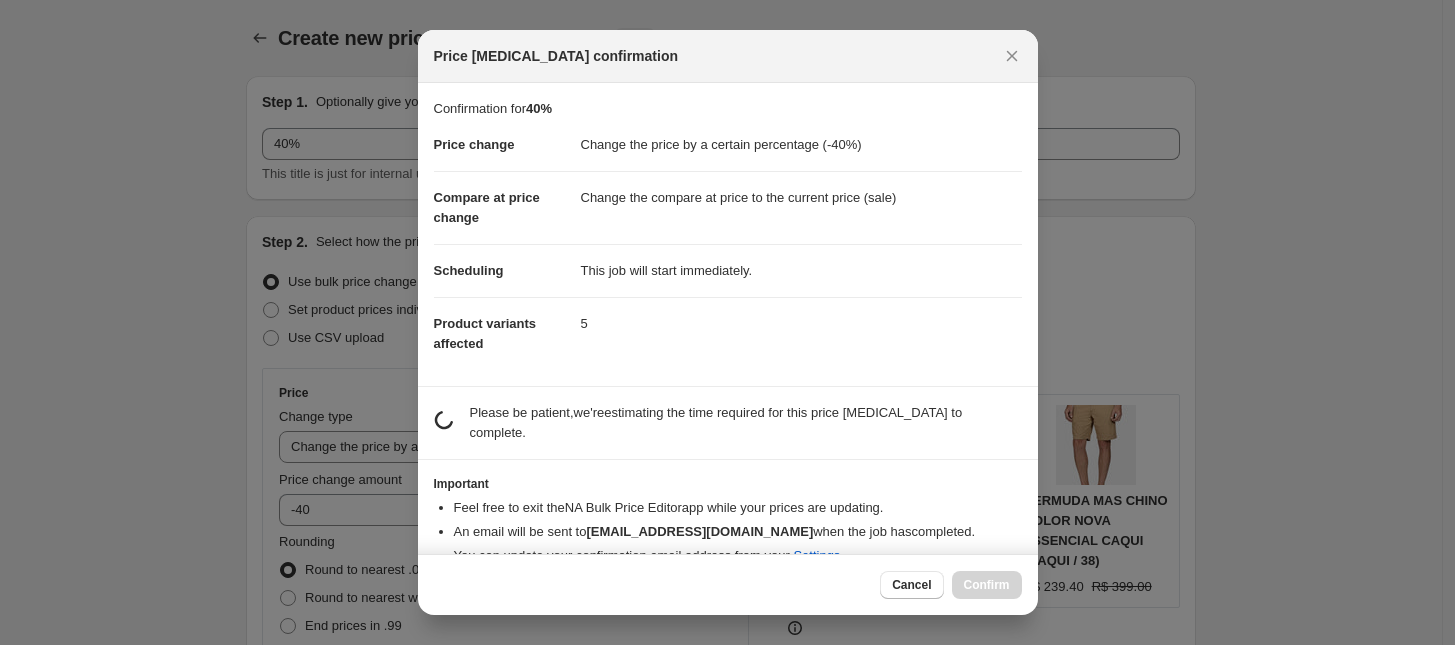 scroll, scrollTop: 1627, scrollLeft: 0, axis: vertical 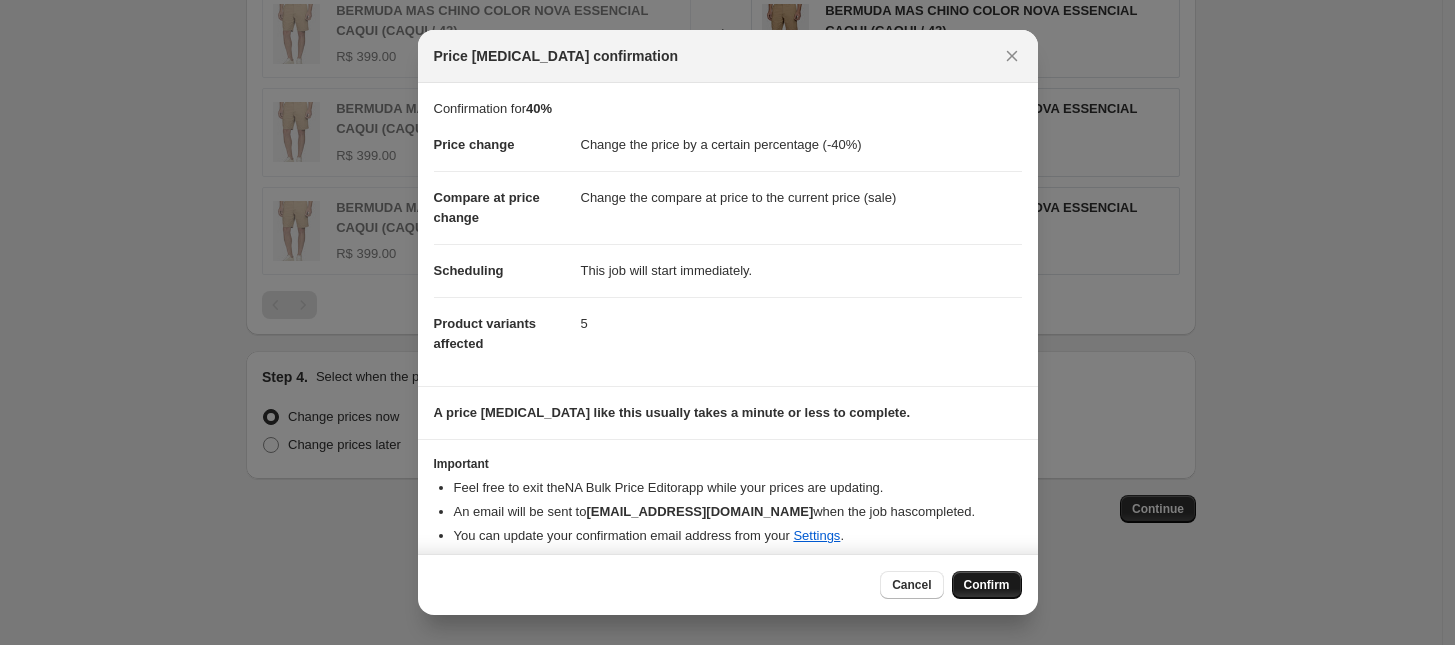 click on "Confirm" at bounding box center (987, 585) 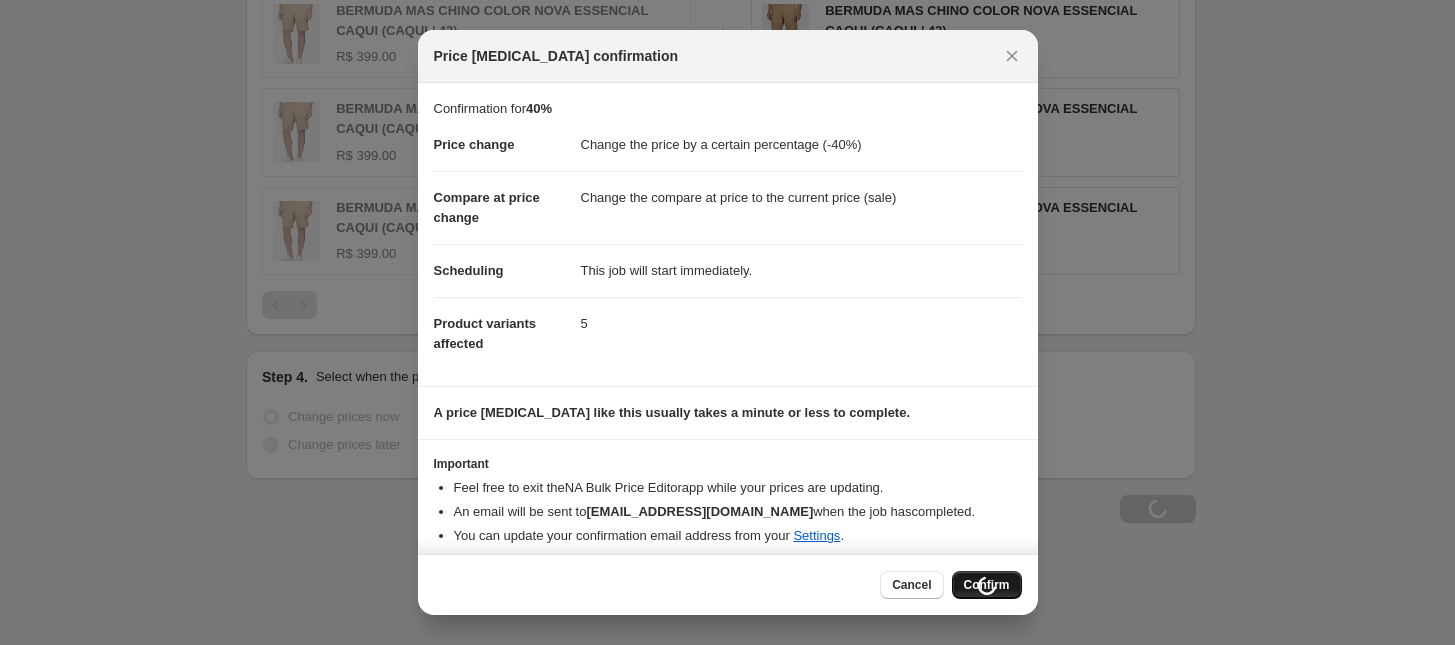 scroll, scrollTop: 1696, scrollLeft: 0, axis: vertical 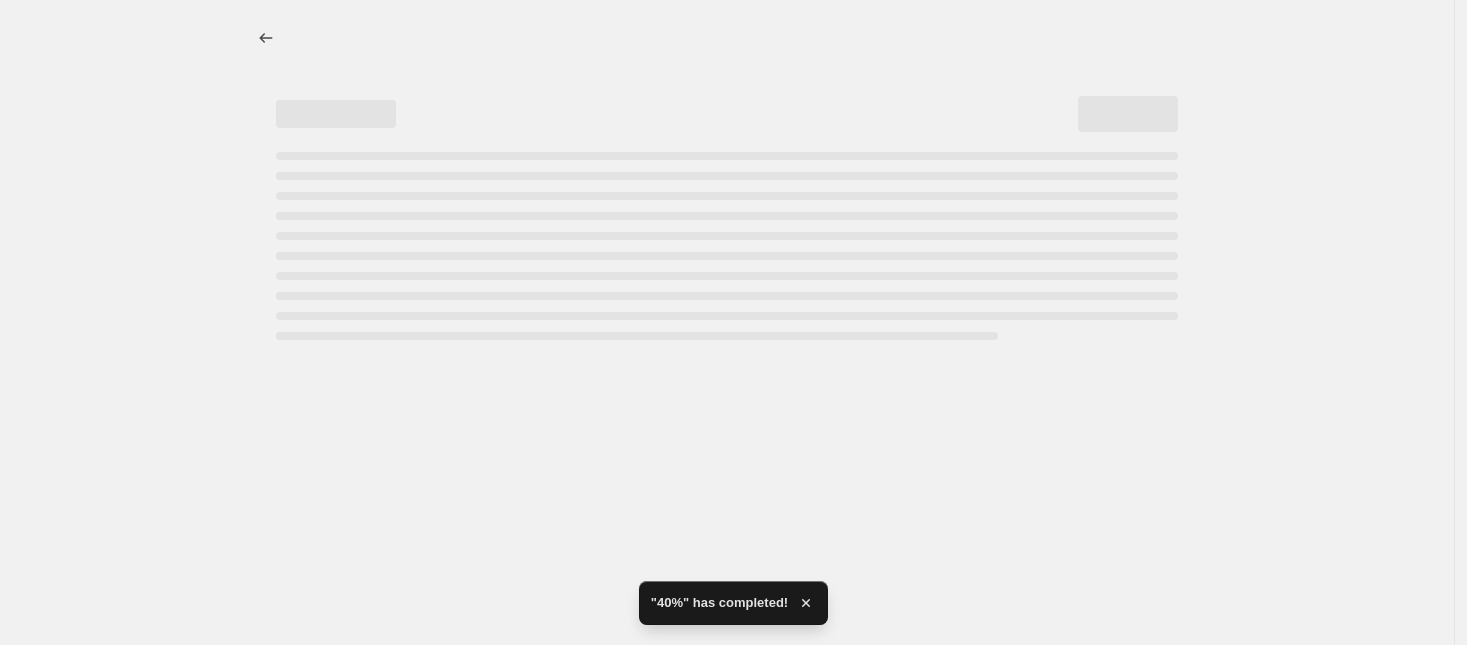 select on "percentage" 